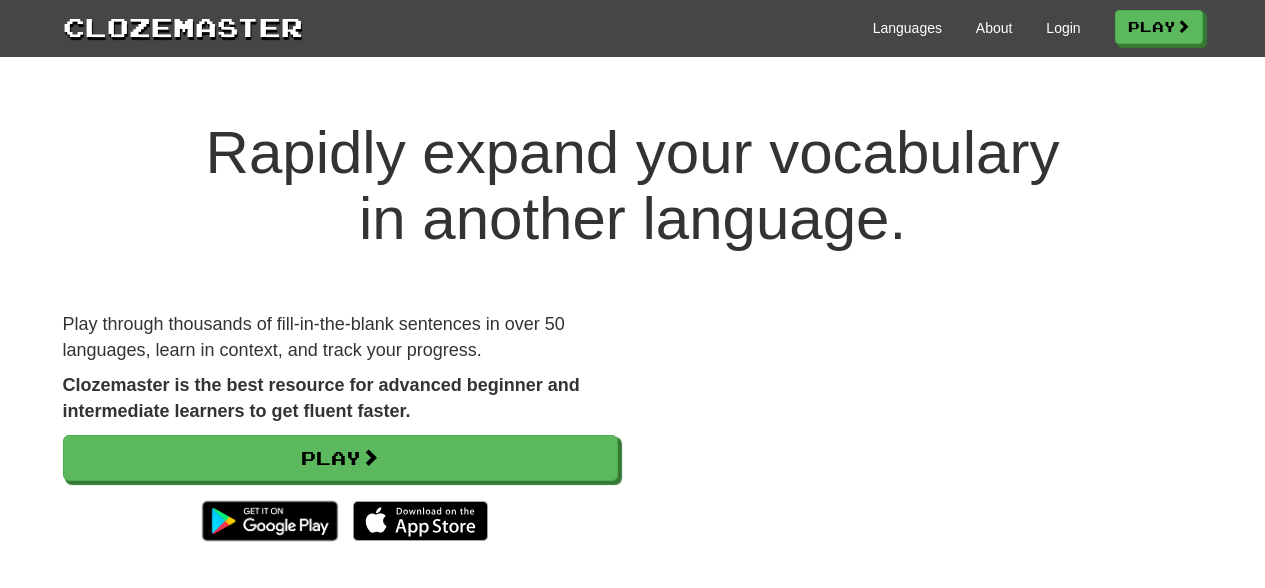 scroll, scrollTop: 0, scrollLeft: 0, axis: both 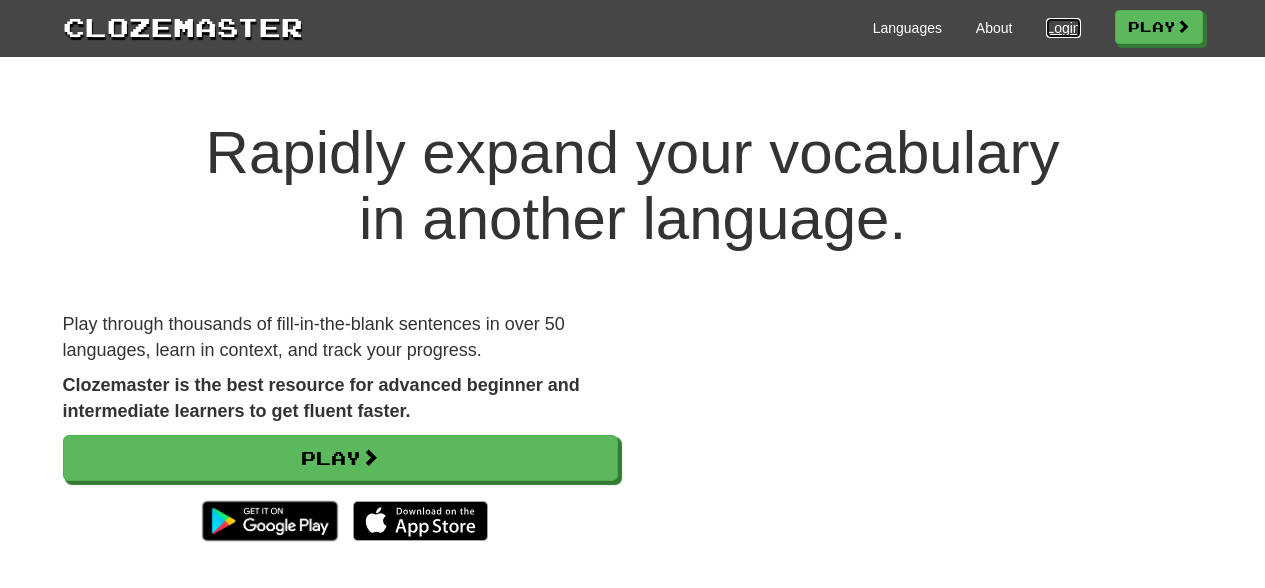 click on "Login" at bounding box center (1063, 28) 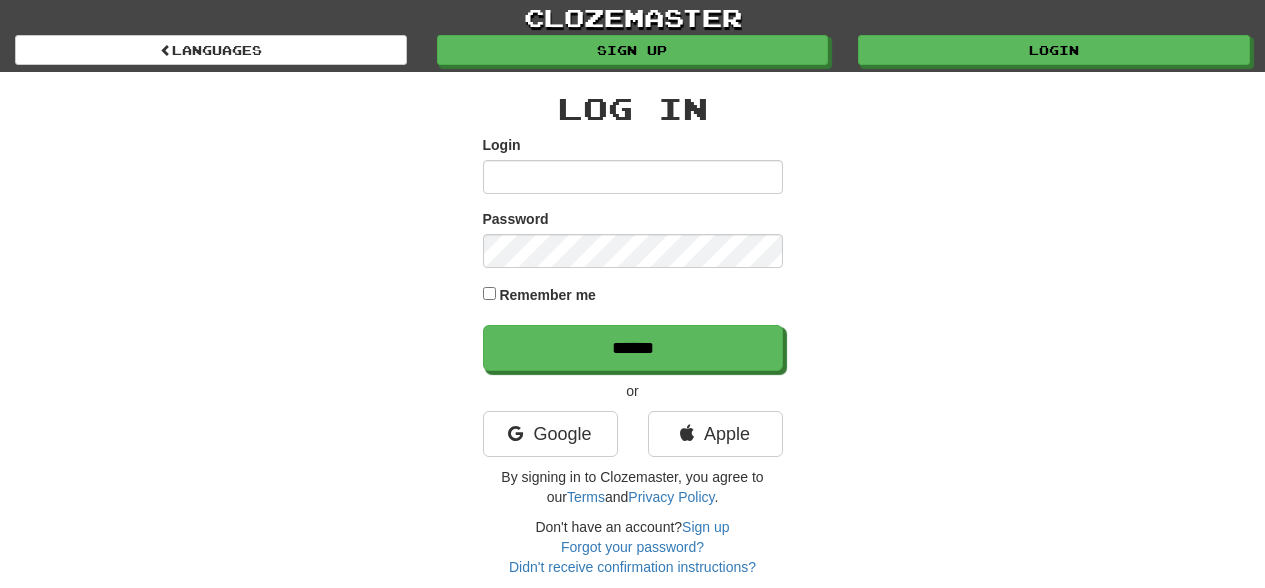 scroll, scrollTop: 0, scrollLeft: 0, axis: both 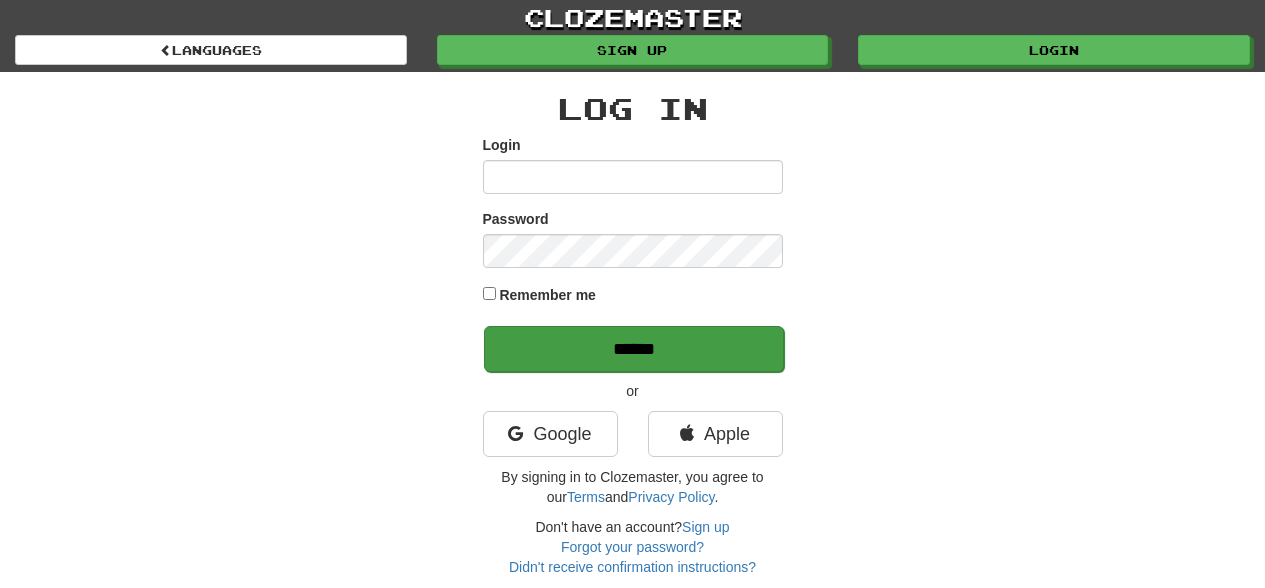 type on "**********" 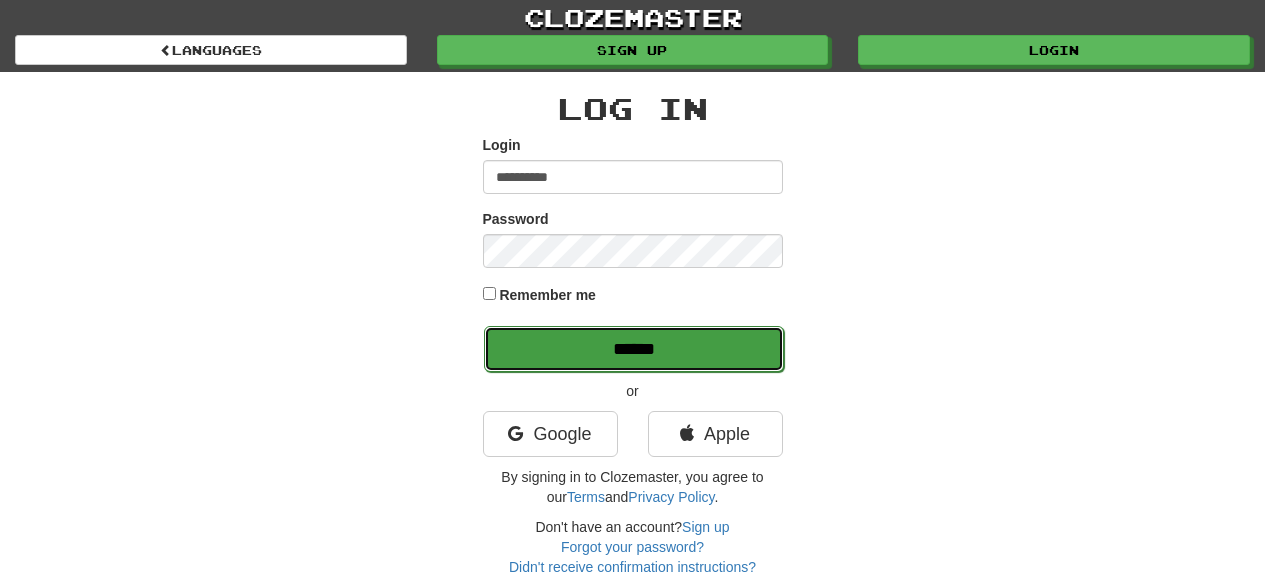 click on "******" at bounding box center (634, 349) 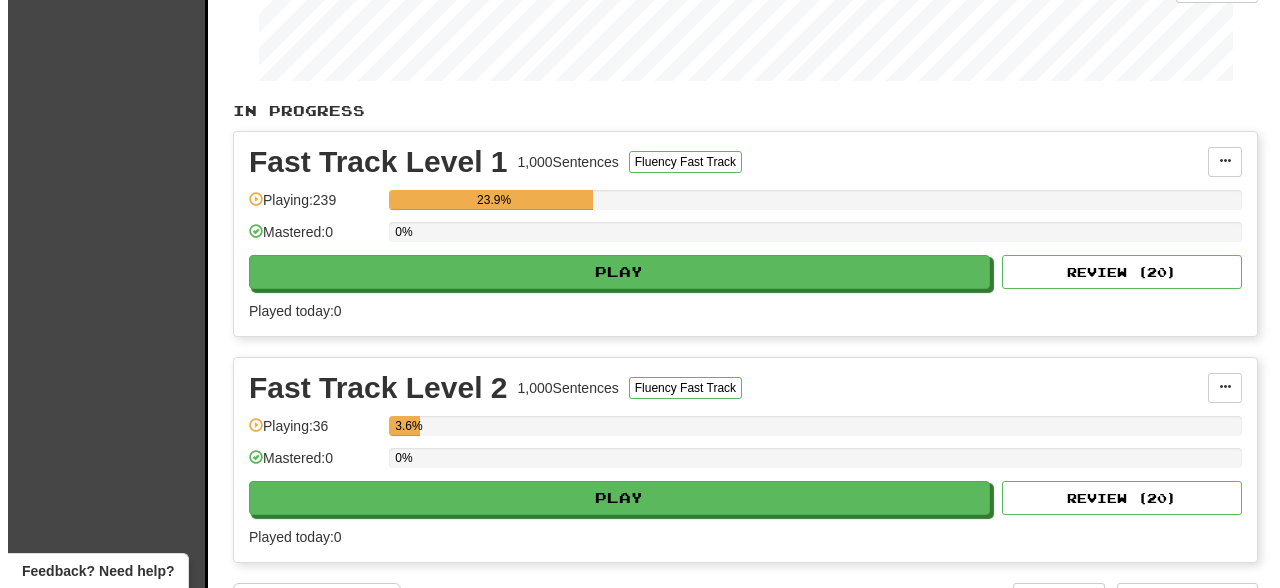 scroll, scrollTop: 331, scrollLeft: 0, axis: vertical 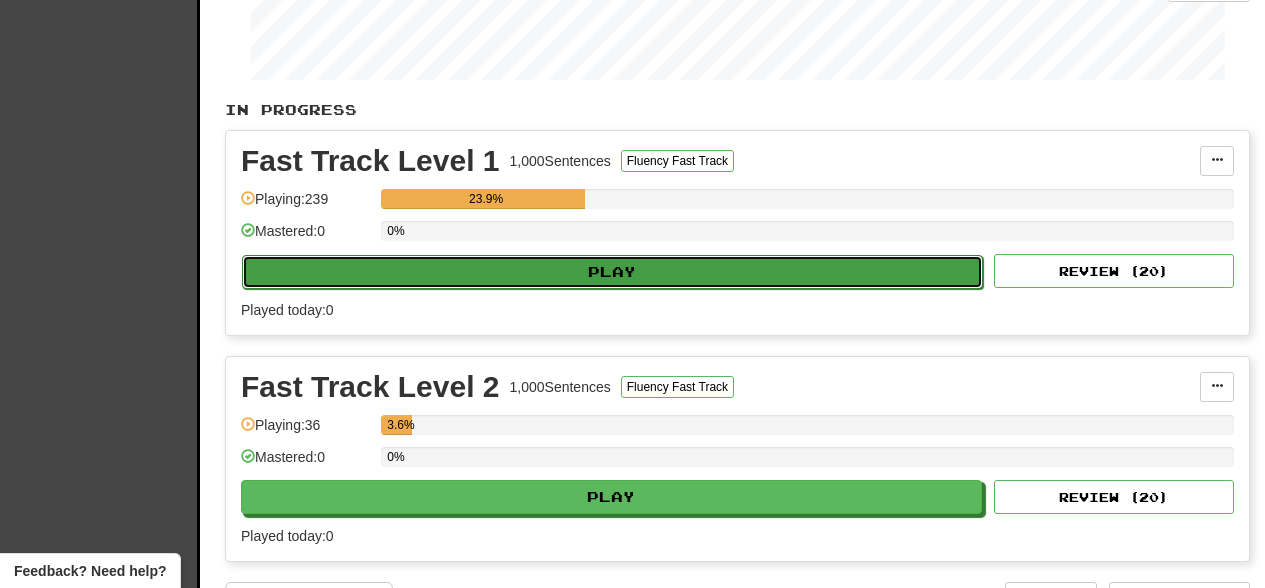 click on "Play" at bounding box center [612, 272] 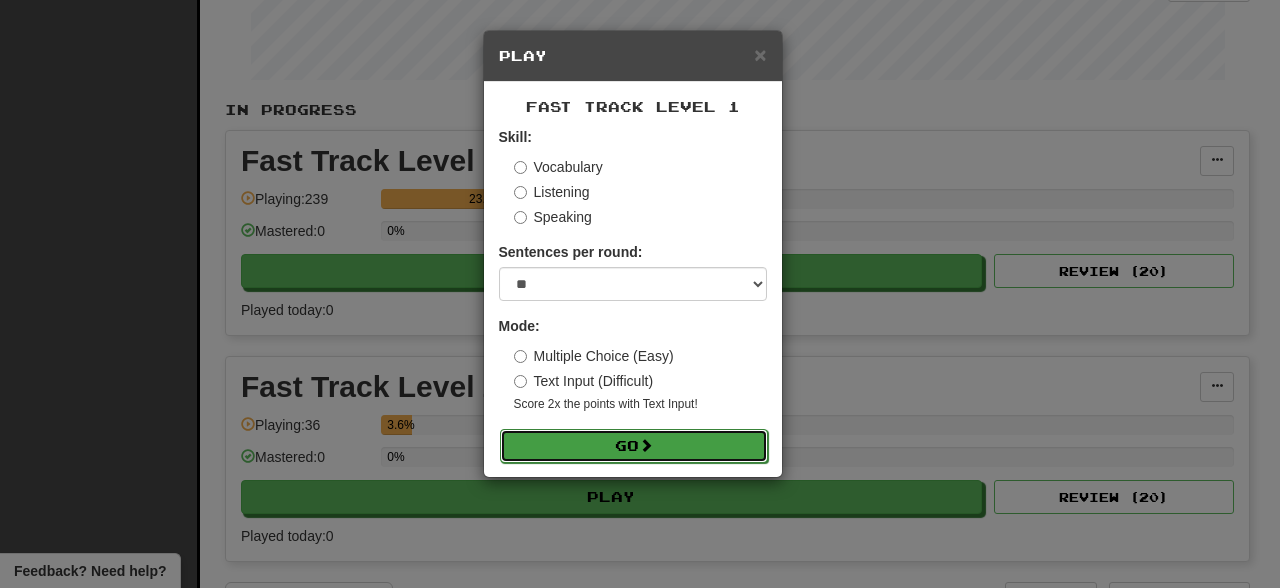 click on "Go" at bounding box center (634, 446) 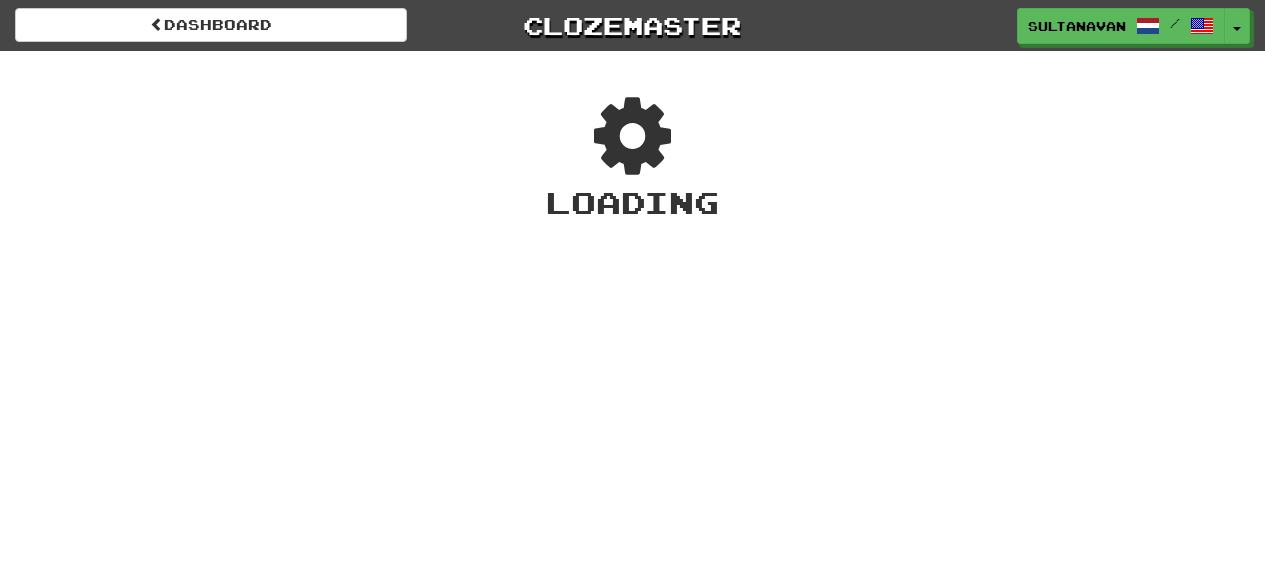 scroll, scrollTop: 0, scrollLeft: 0, axis: both 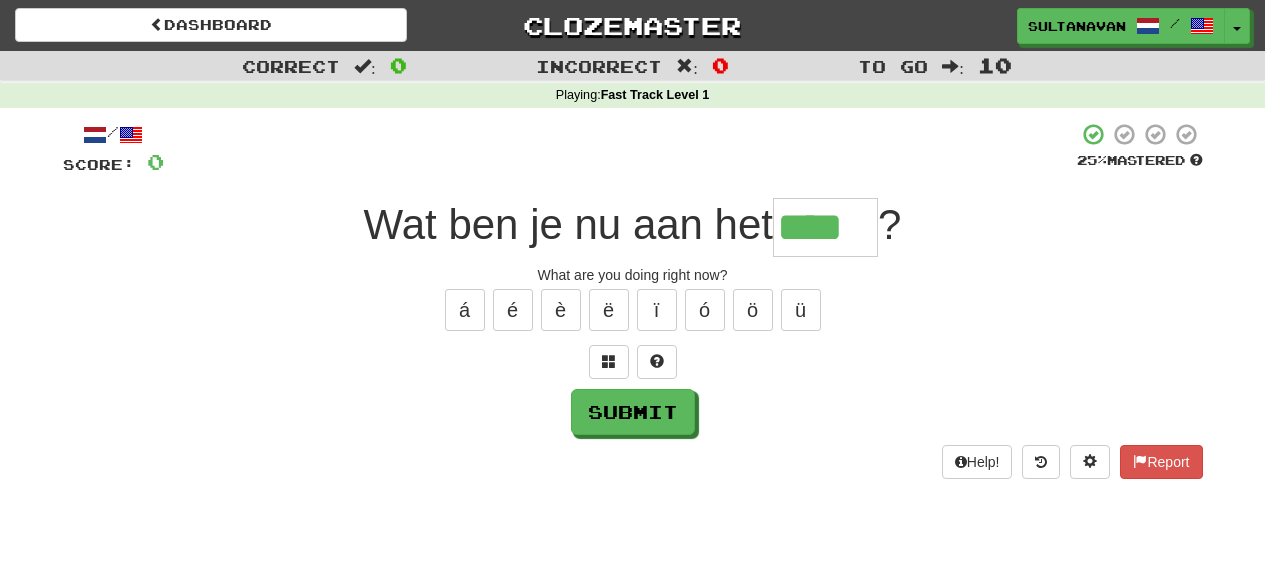 type on "****" 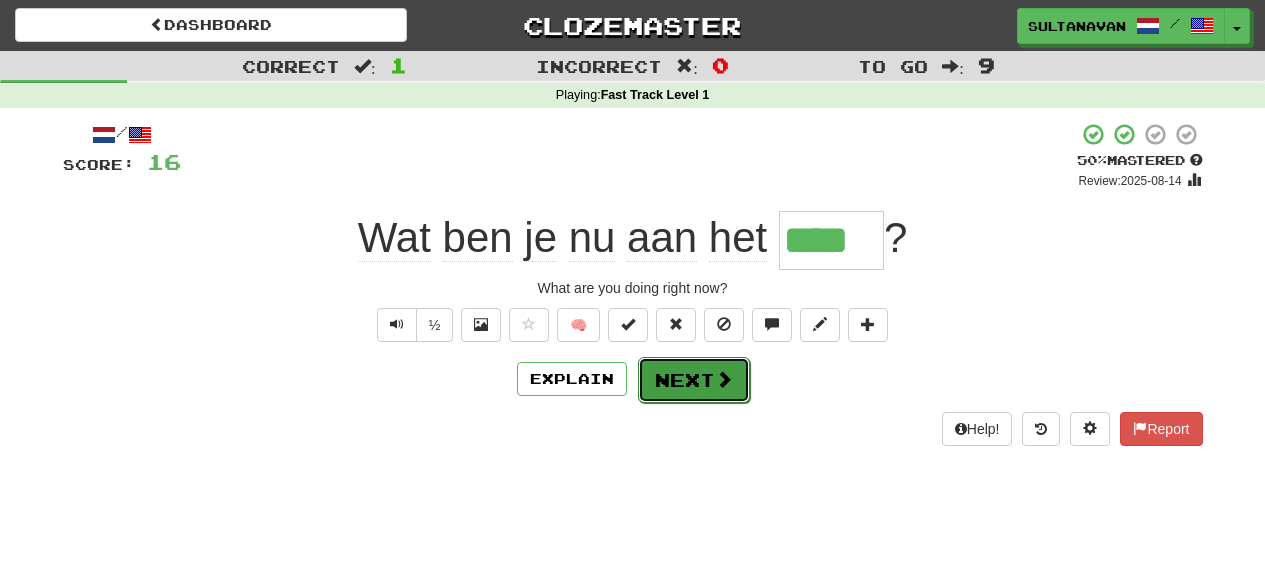click on "Next" at bounding box center (694, 380) 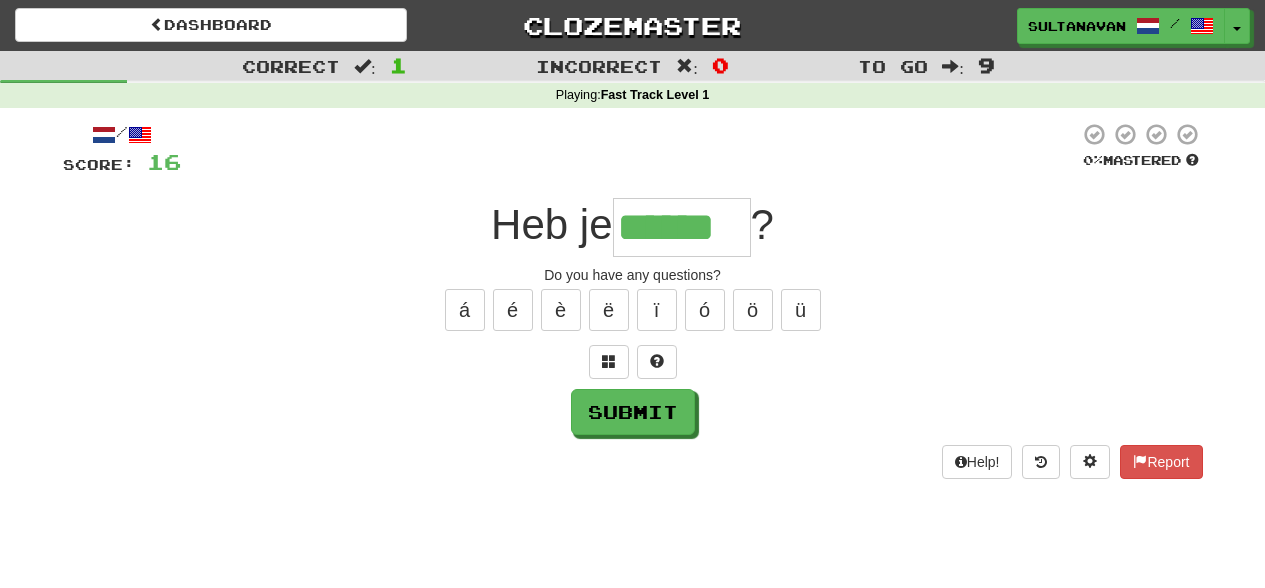type on "******" 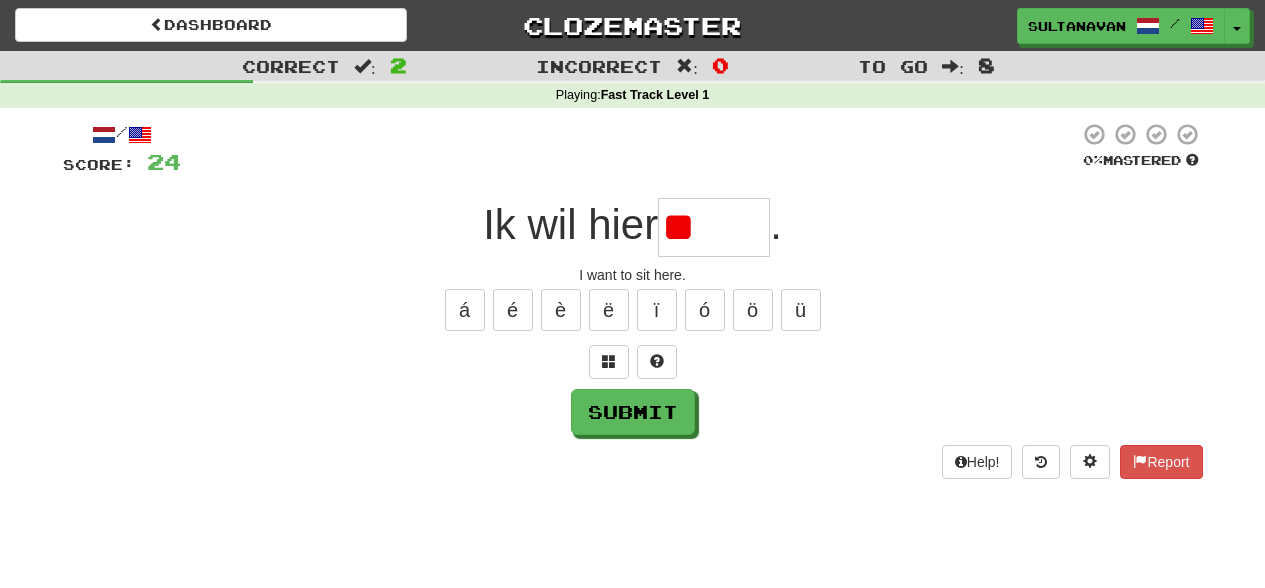 type on "*" 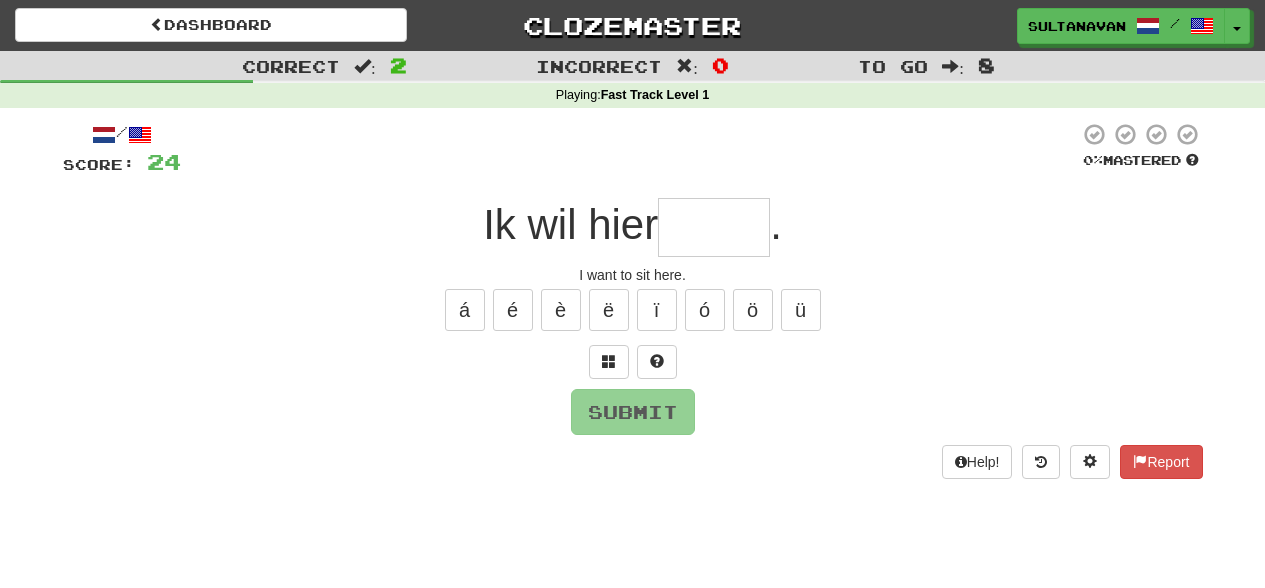 type on "*" 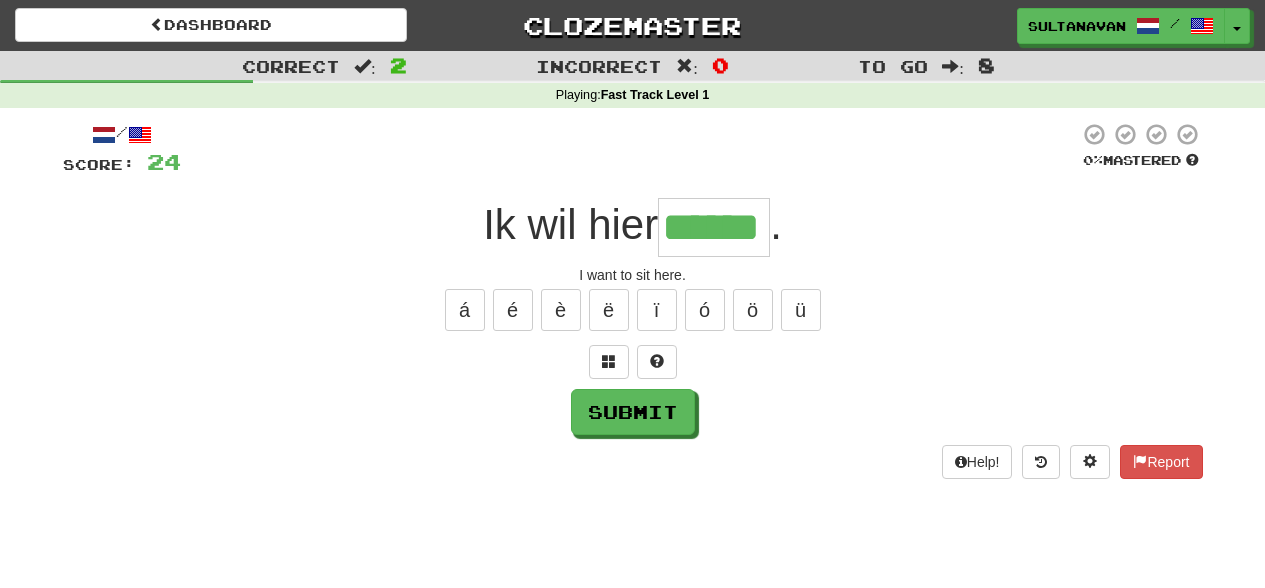 type on "******" 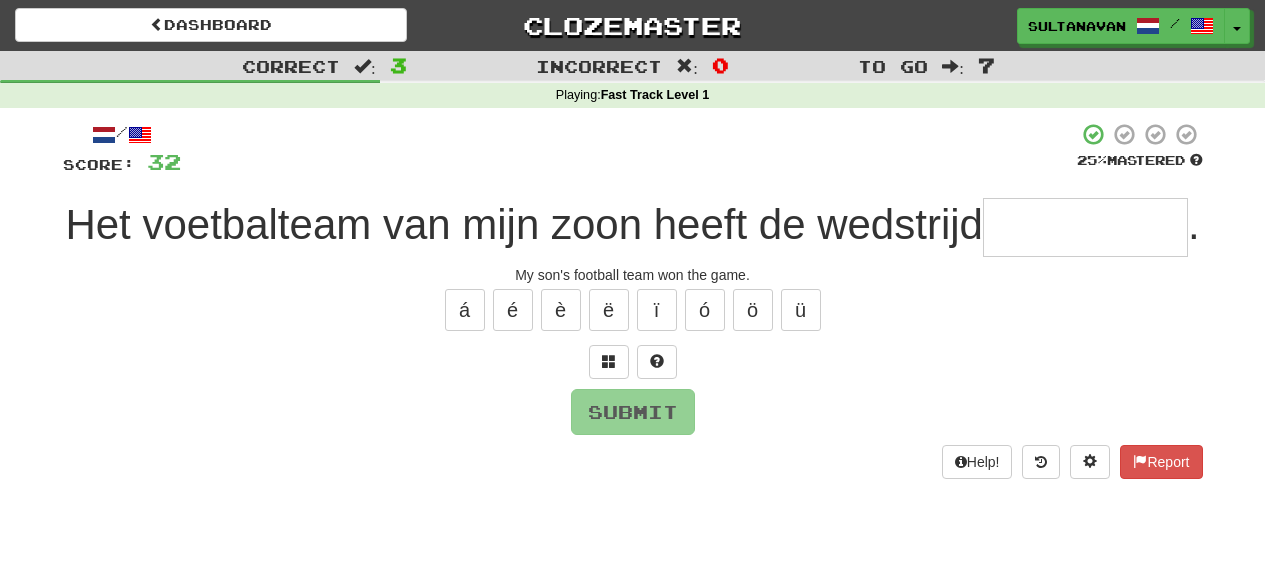 type on "*" 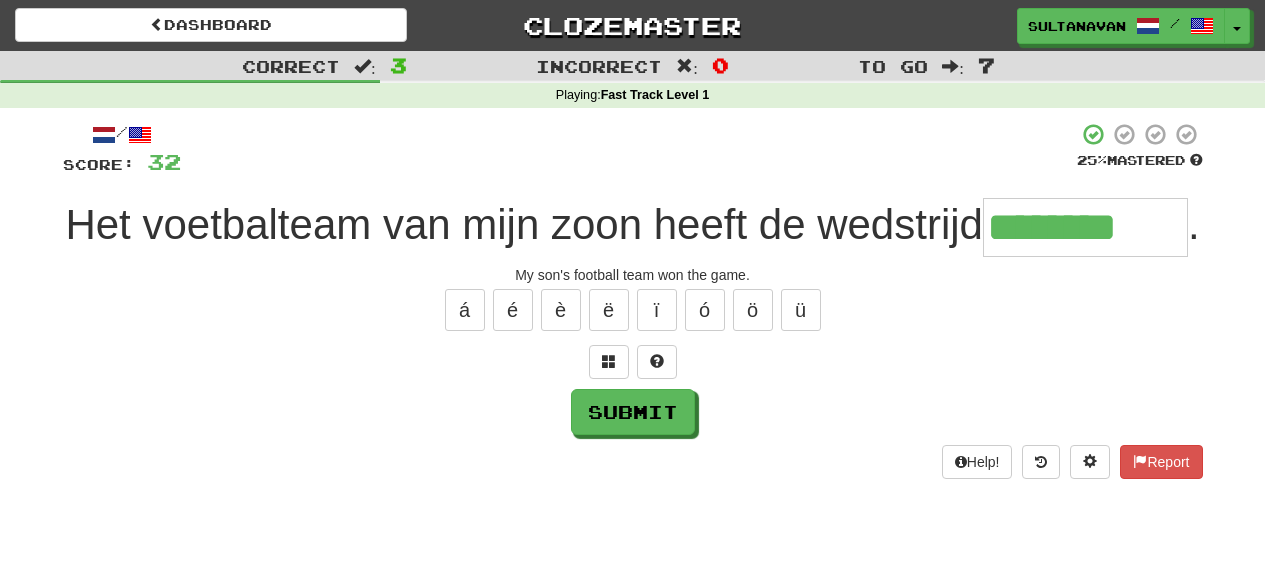 type on "********" 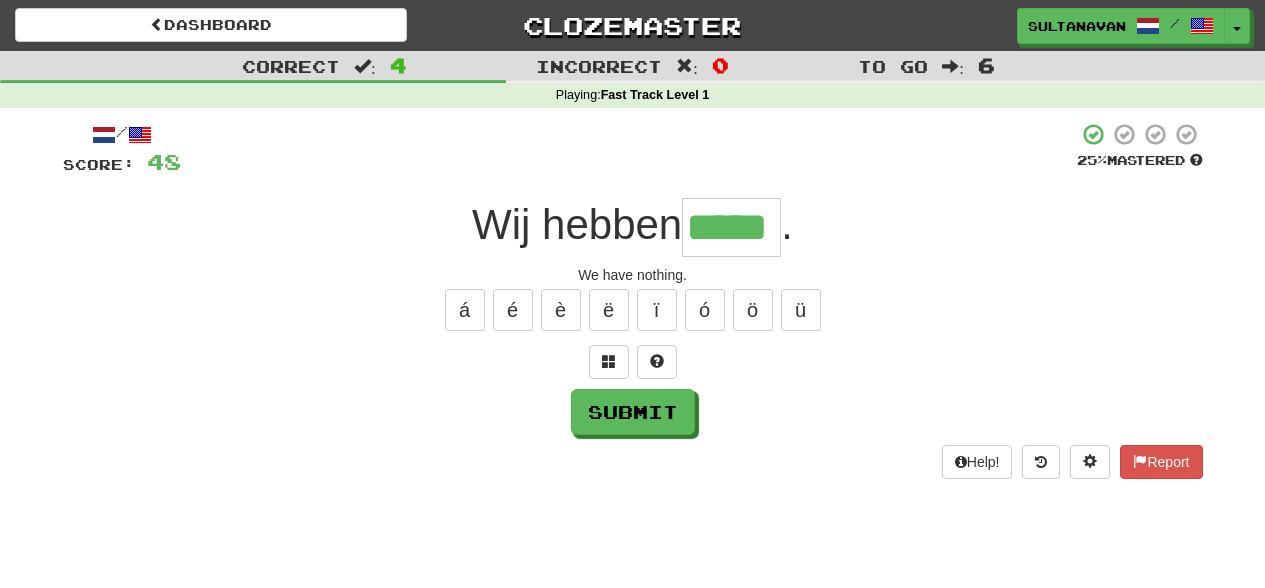 type on "*****" 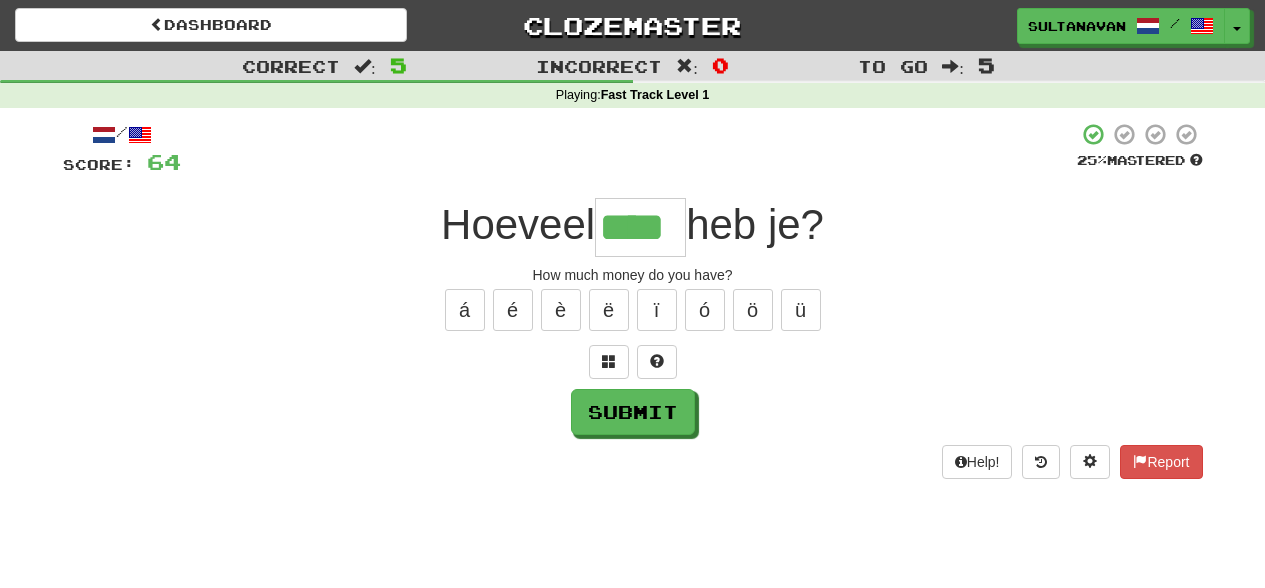 type on "****" 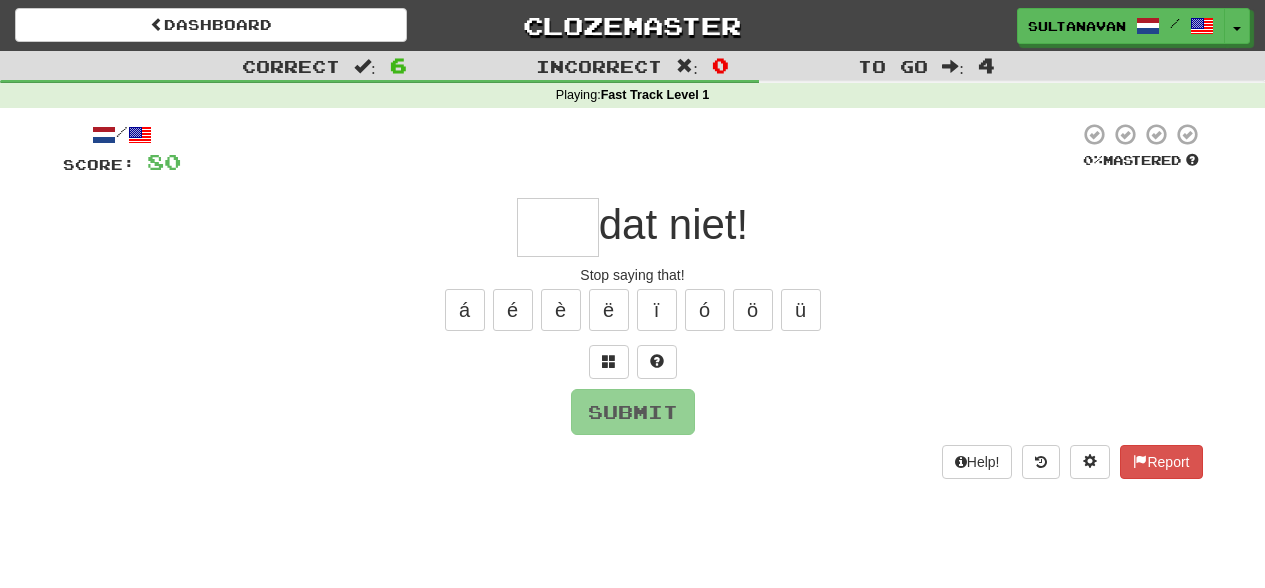 type on "*" 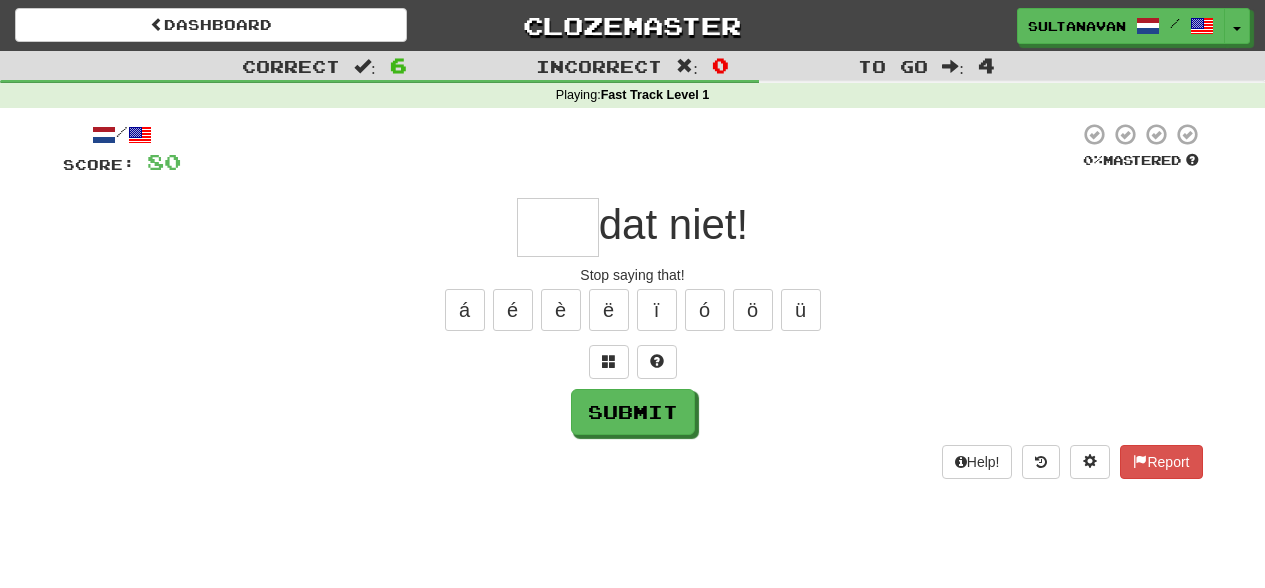 type on "*" 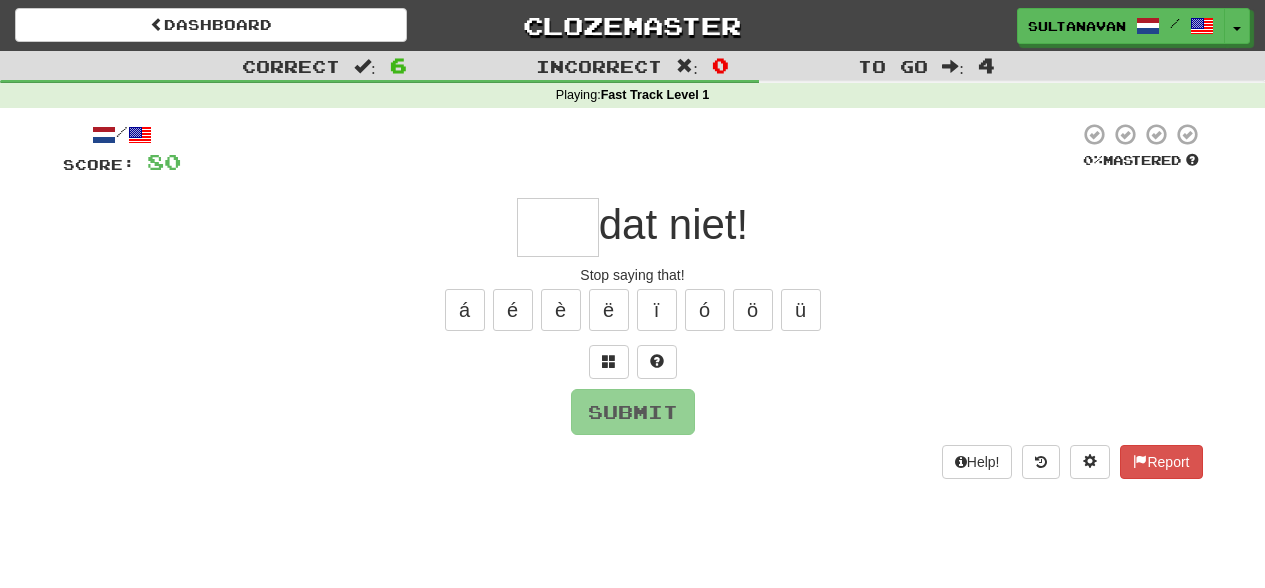 type on "*" 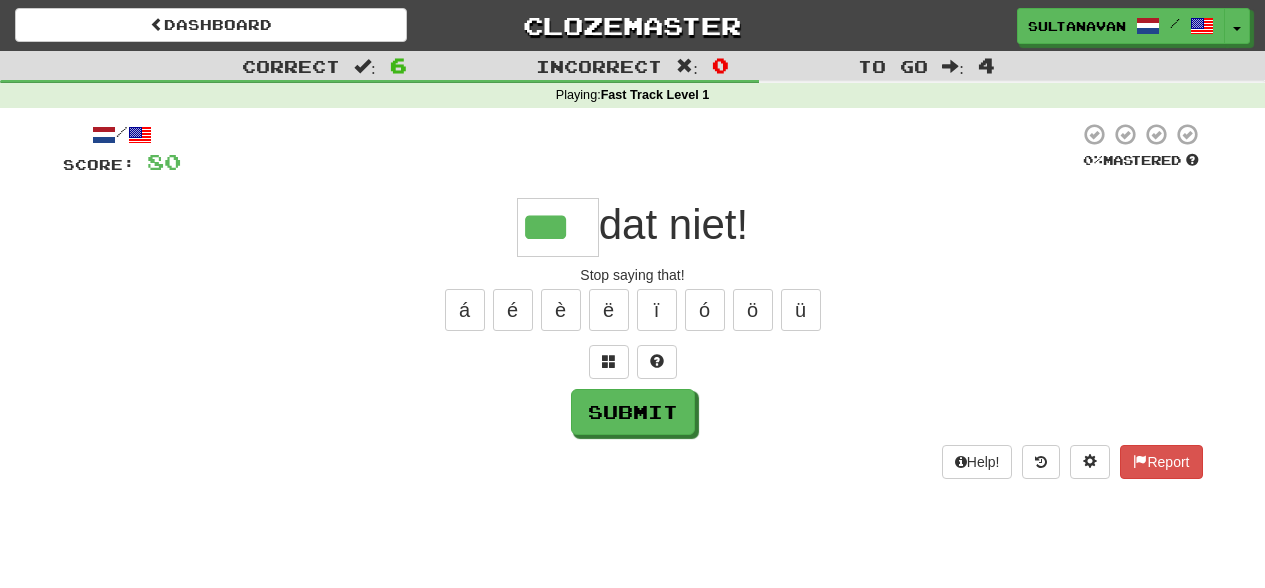 type on "***" 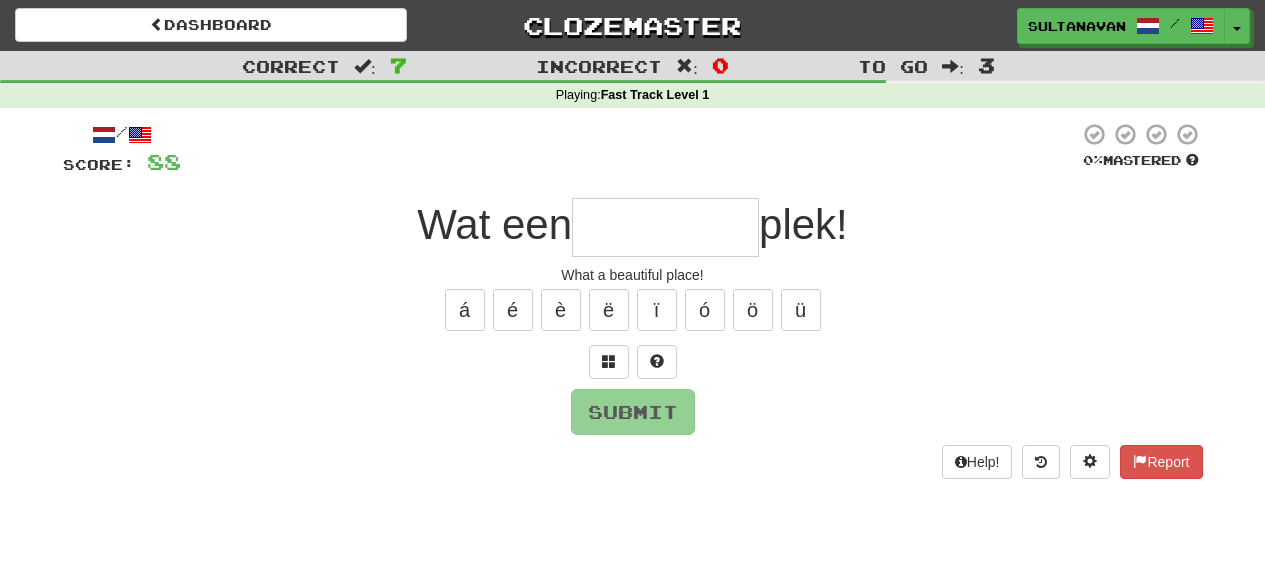 type on "*" 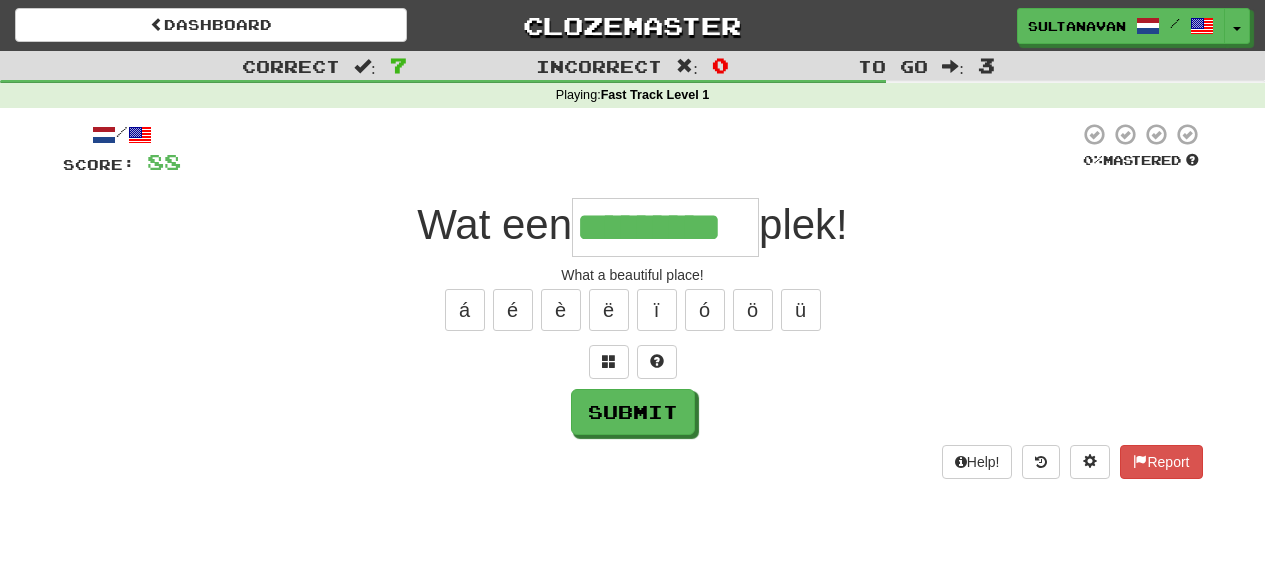 type on "*********" 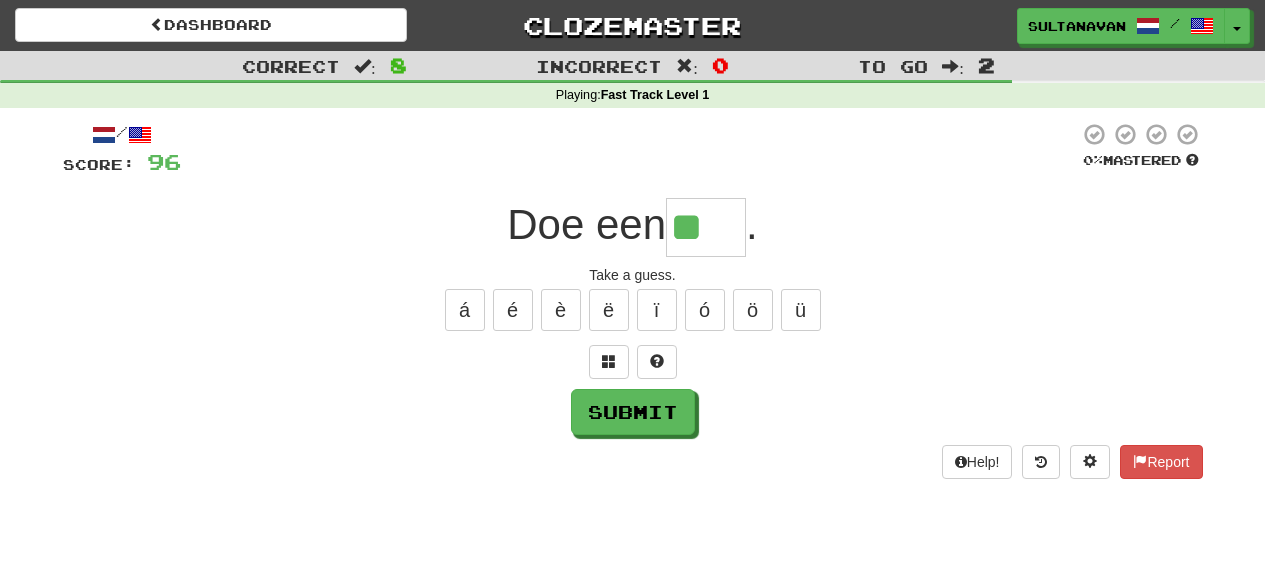 scroll, scrollTop: 0, scrollLeft: 0, axis: both 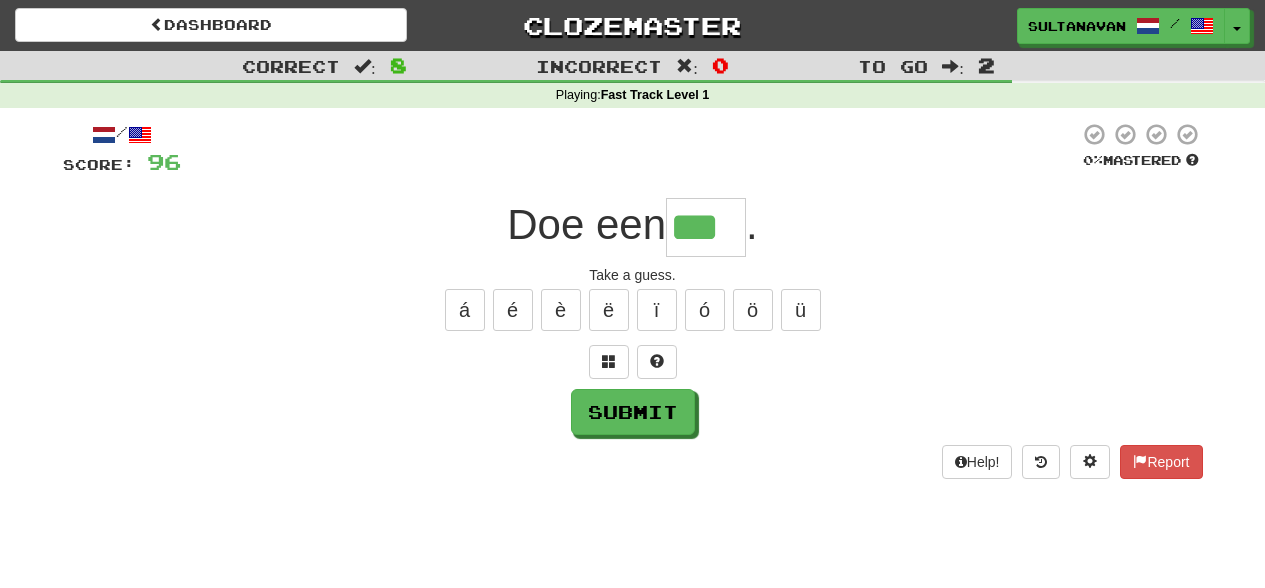 type on "***" 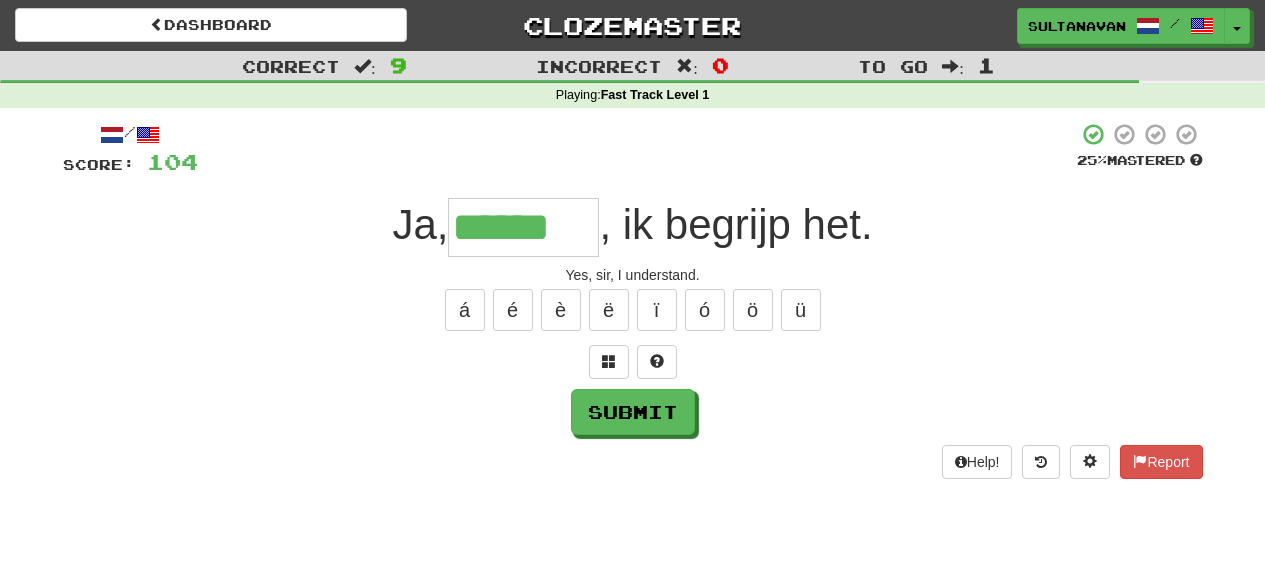 type on "******" 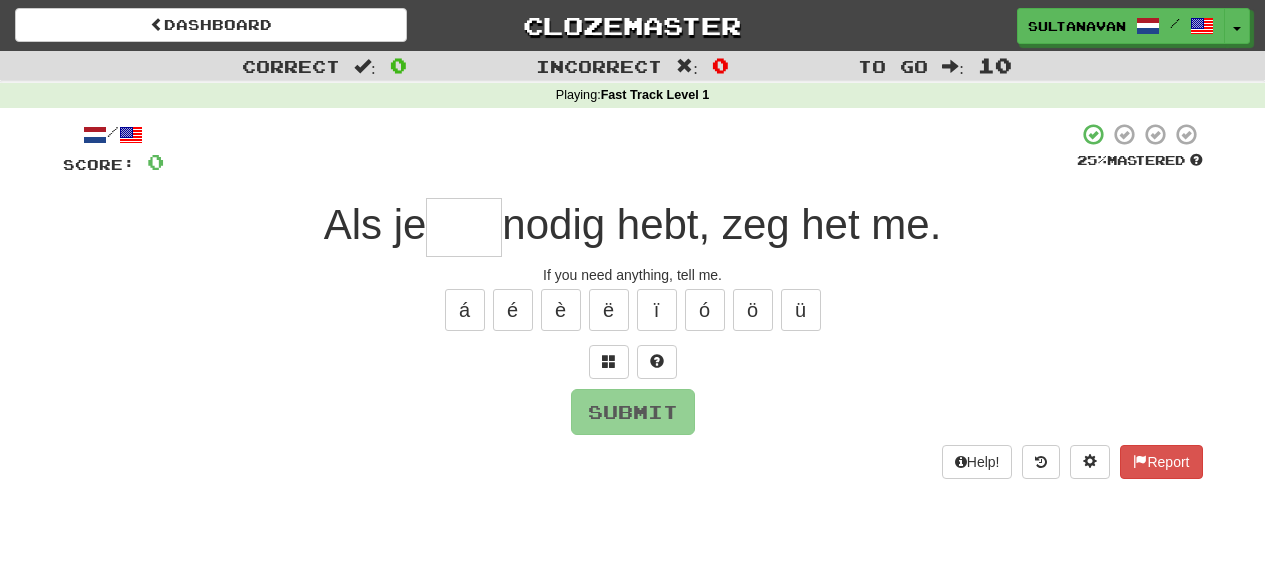 type on "*" 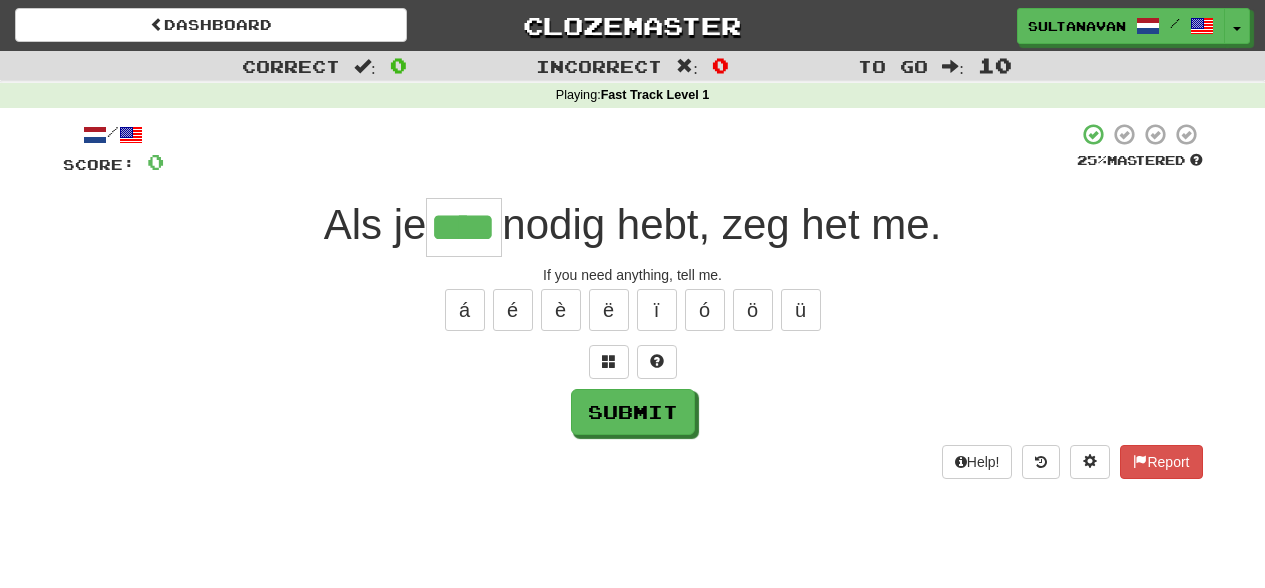 type on "****" 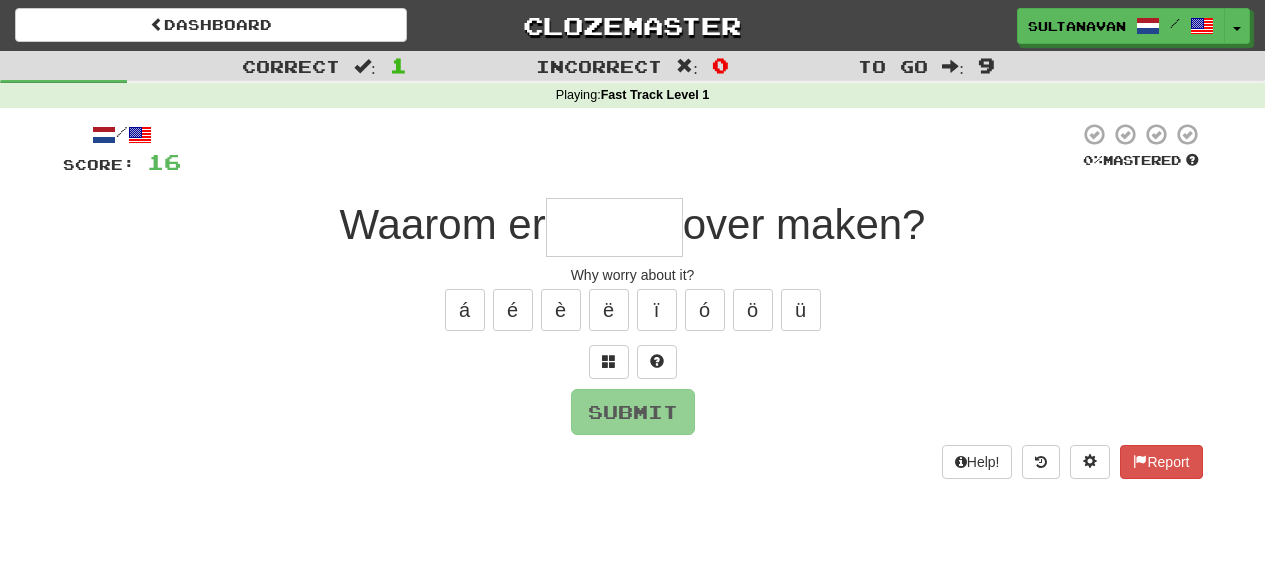 type on "*" 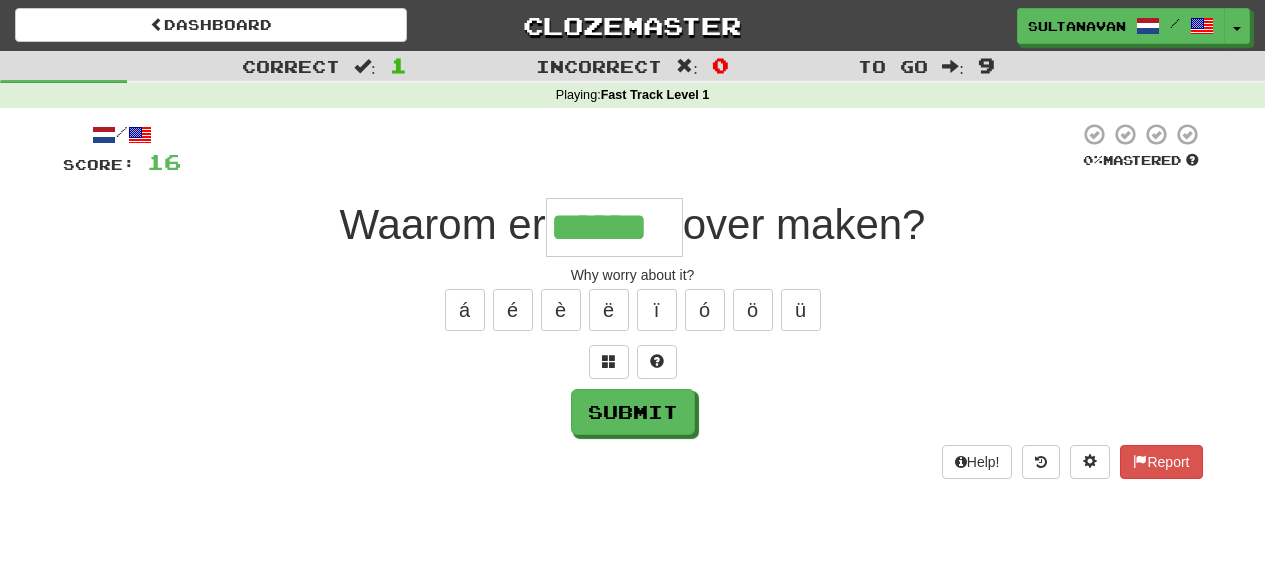 type on "******" 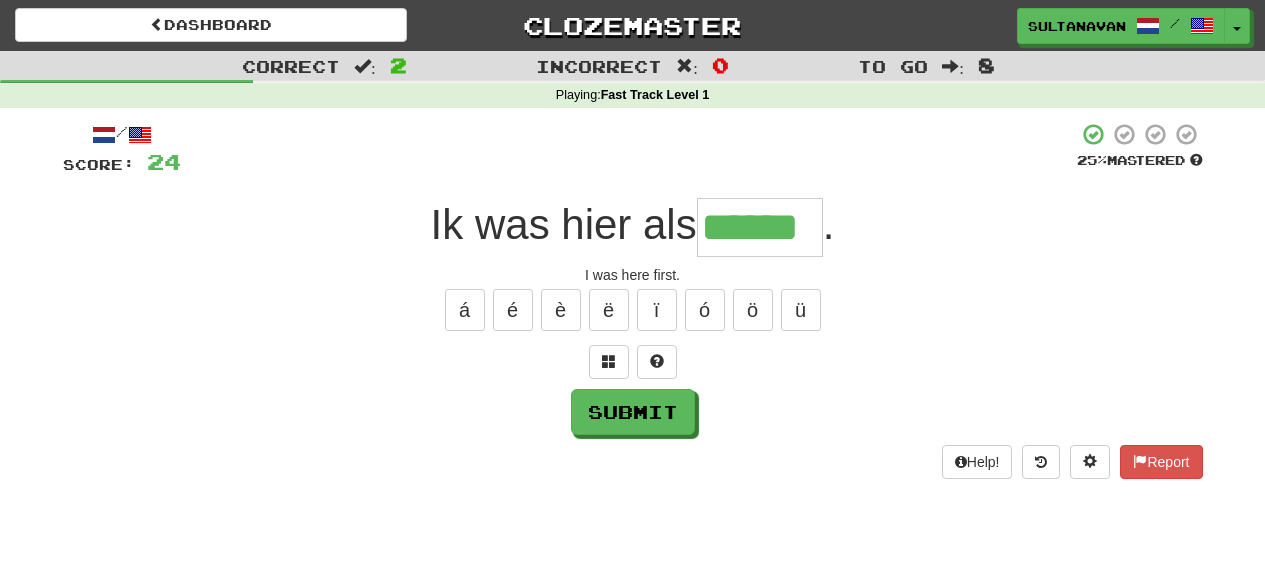 type on "******" 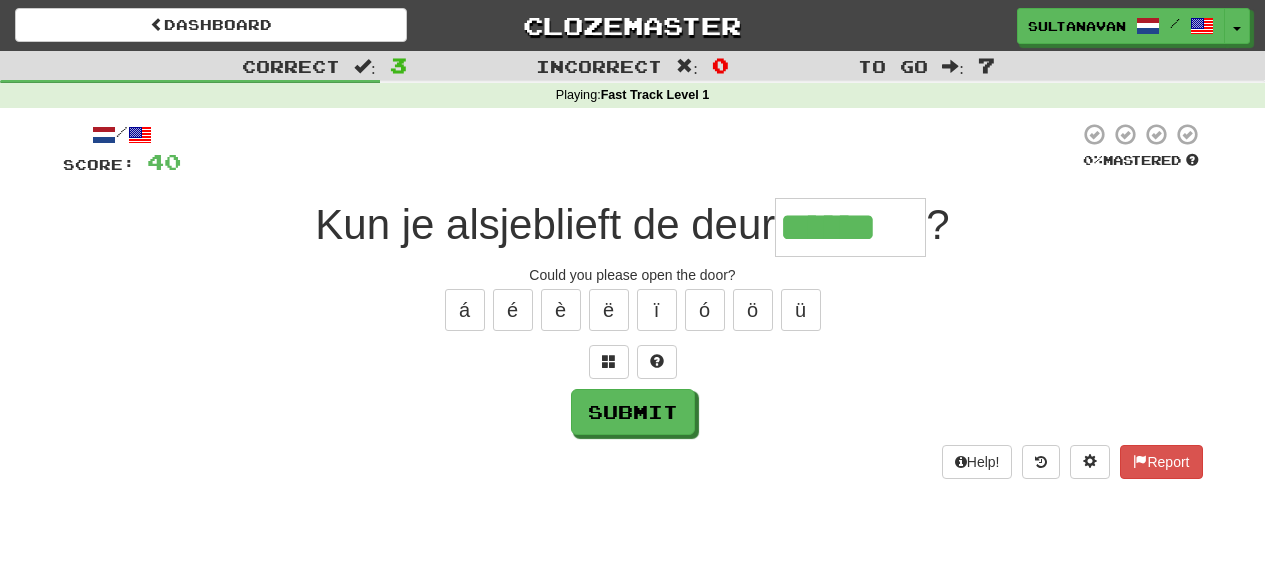 type on "******" 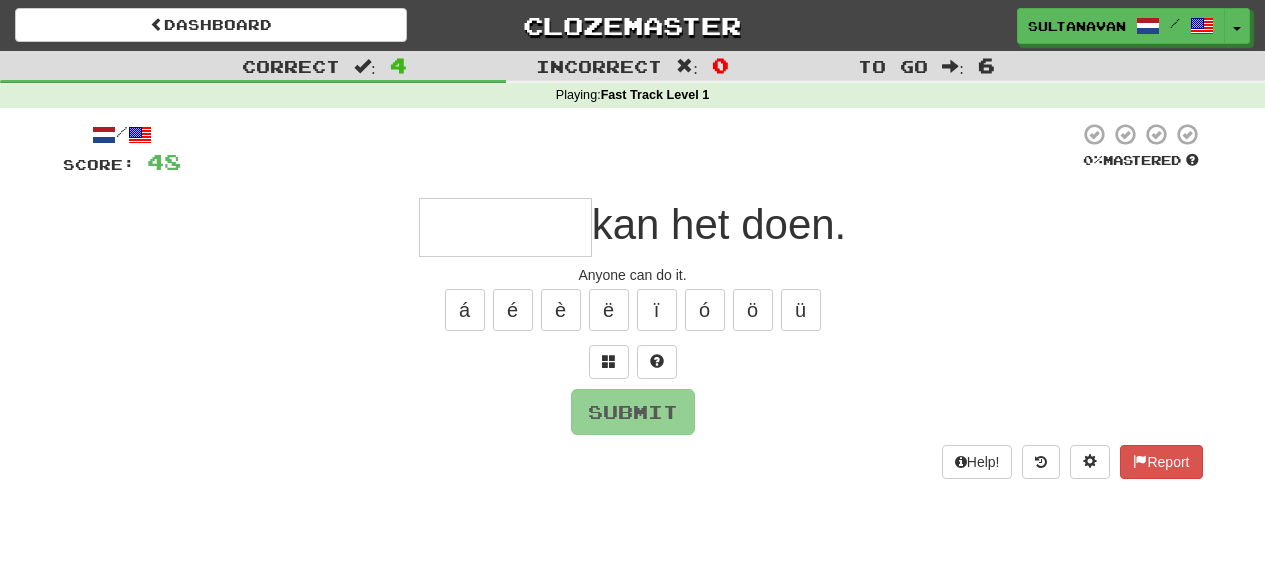 type on "*" 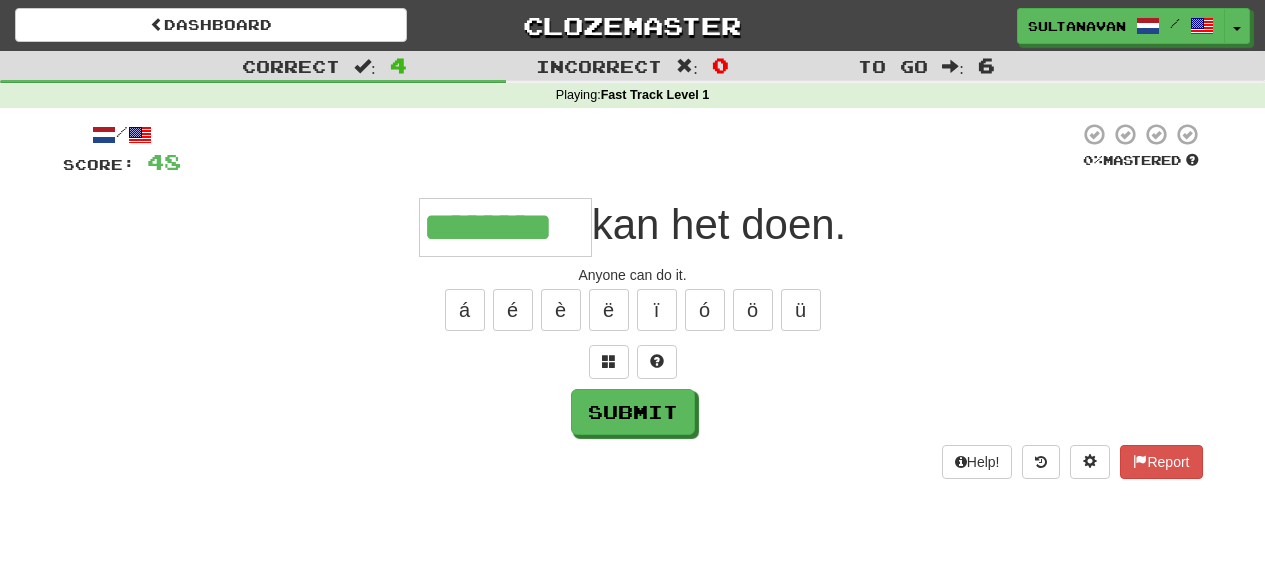 type on "********" 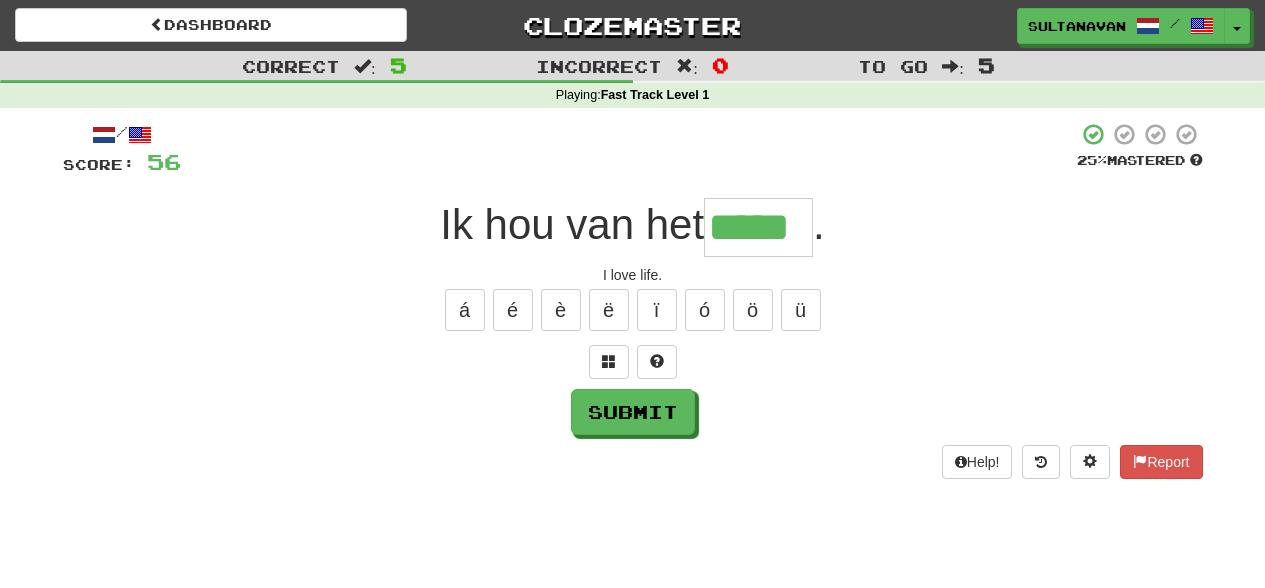 type on "*****" 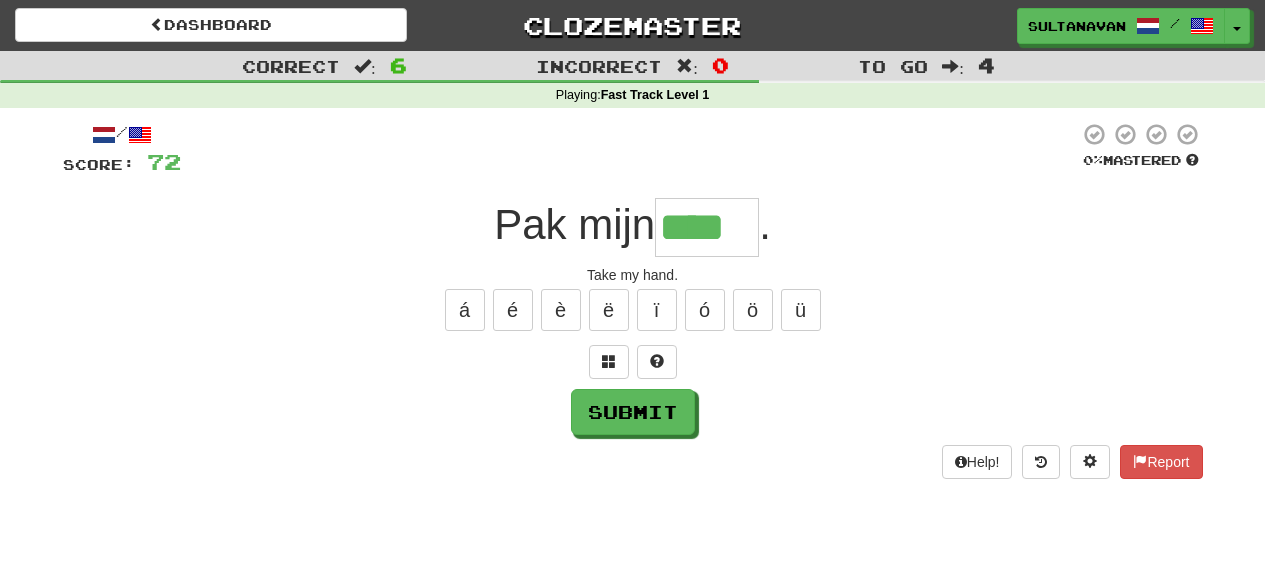 type on "****" 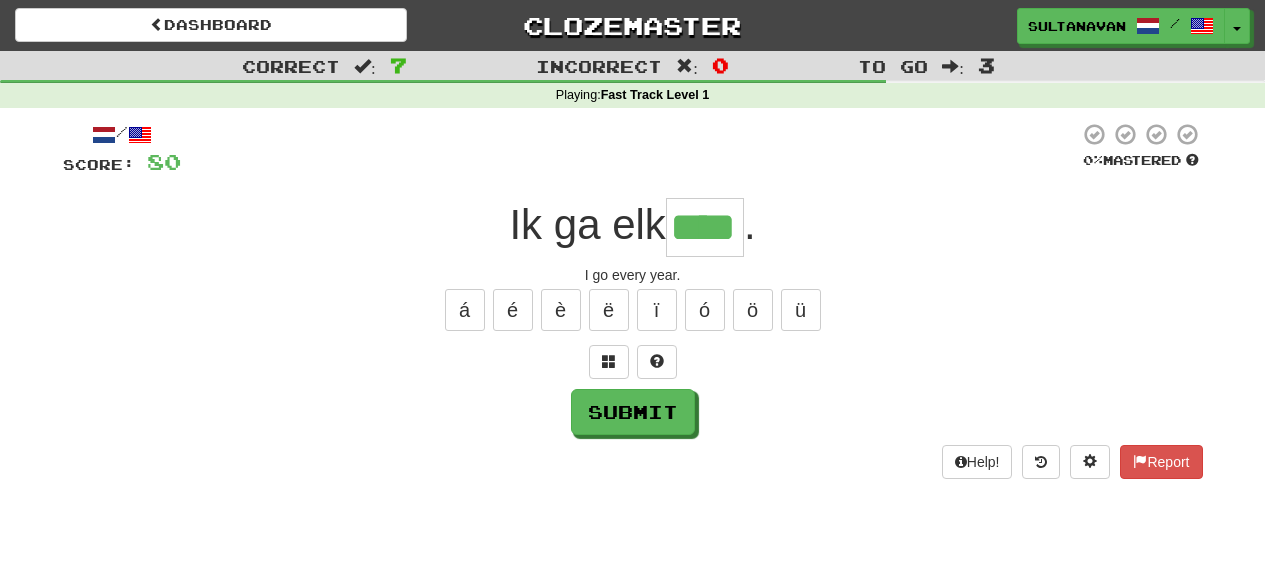 type on "****" 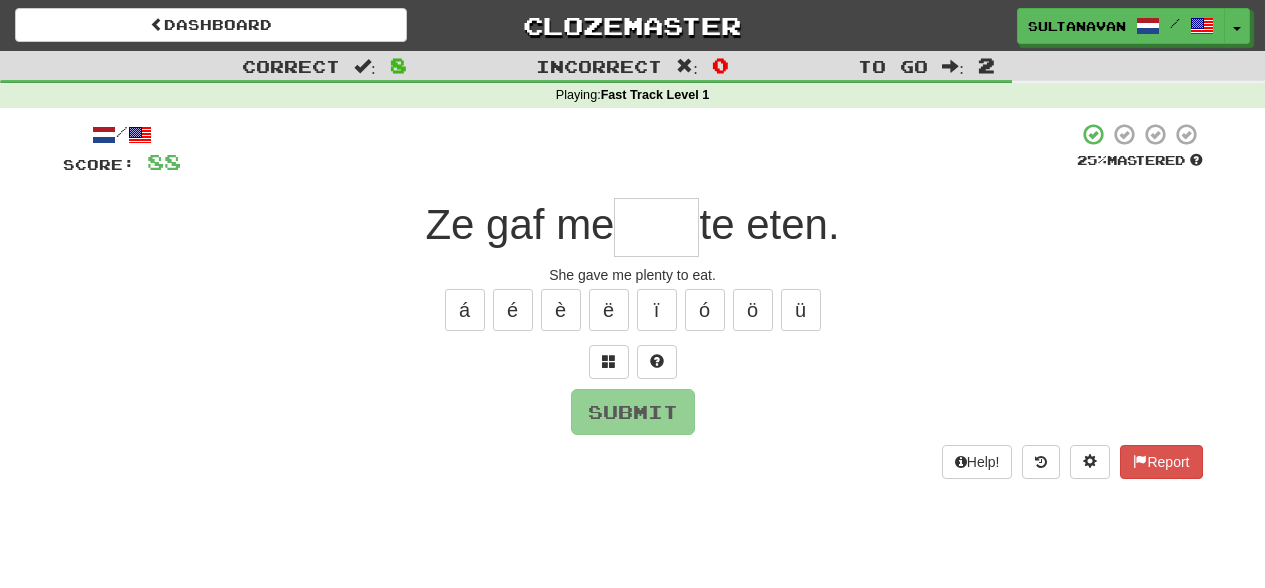 type on "*" 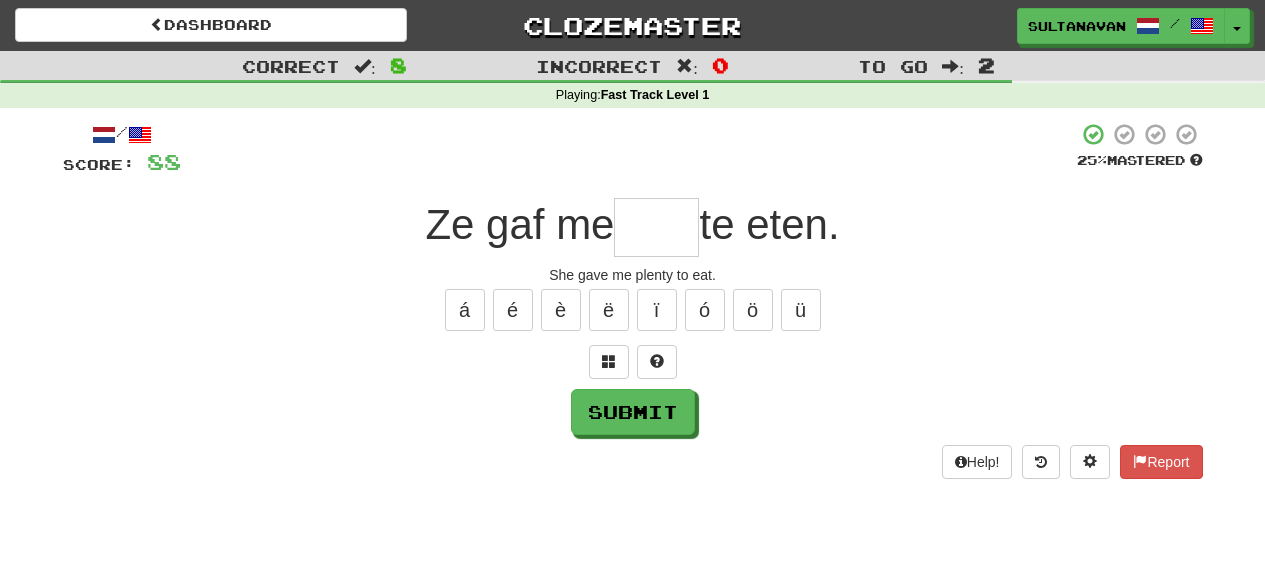 type on "*" 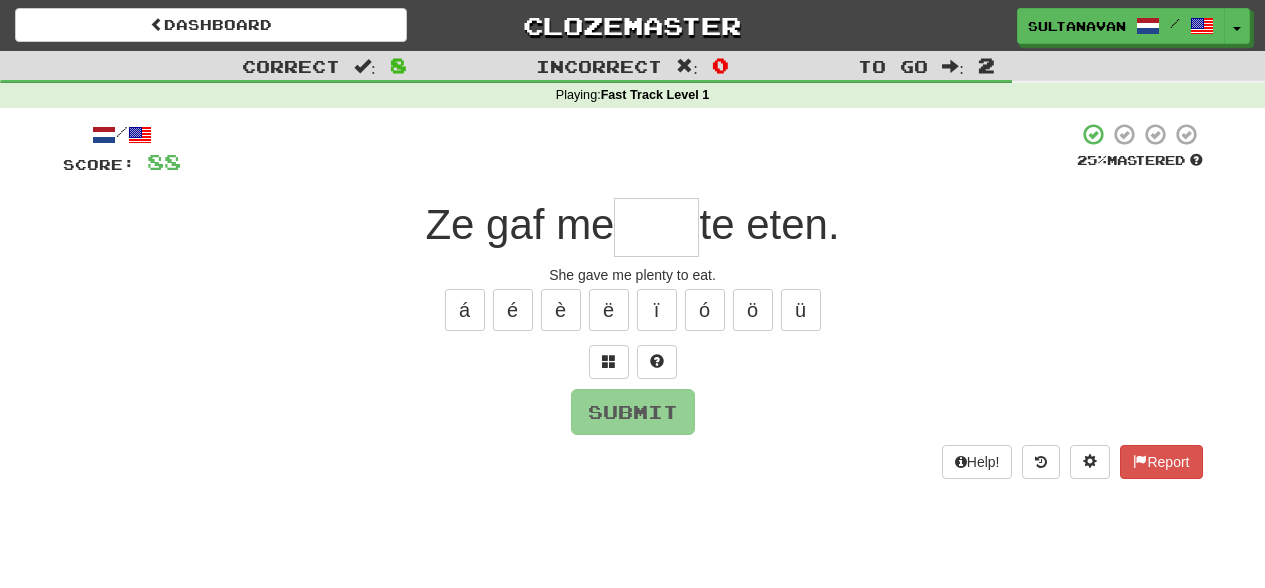 type on "*" 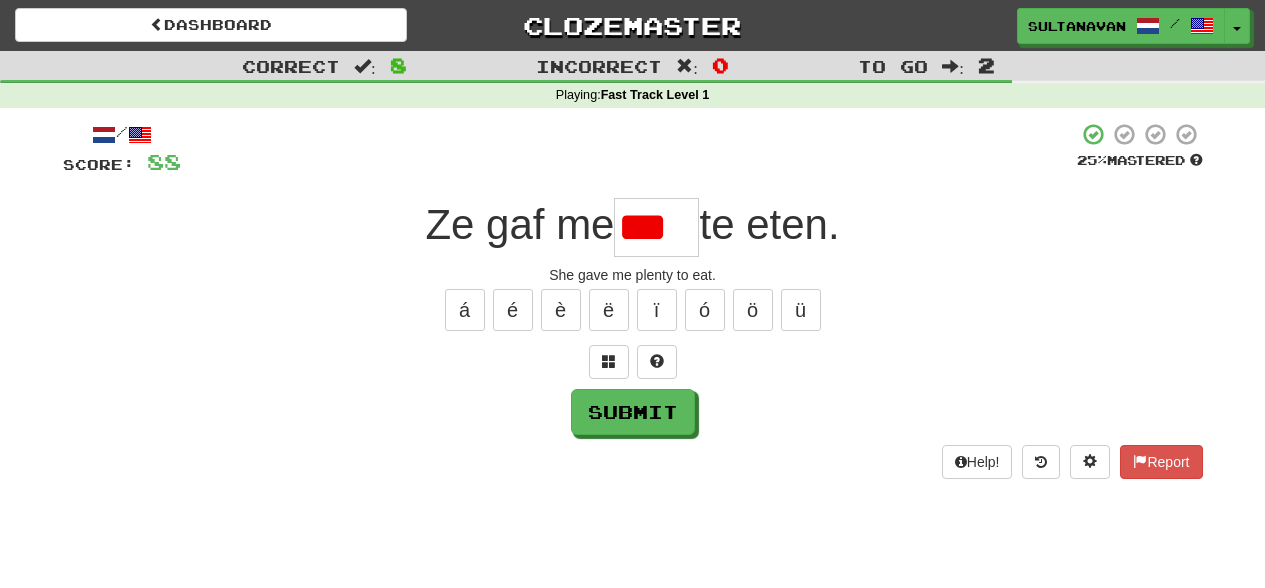 scroll, scrollTop: 0, scrollLeft: 0, axis: both 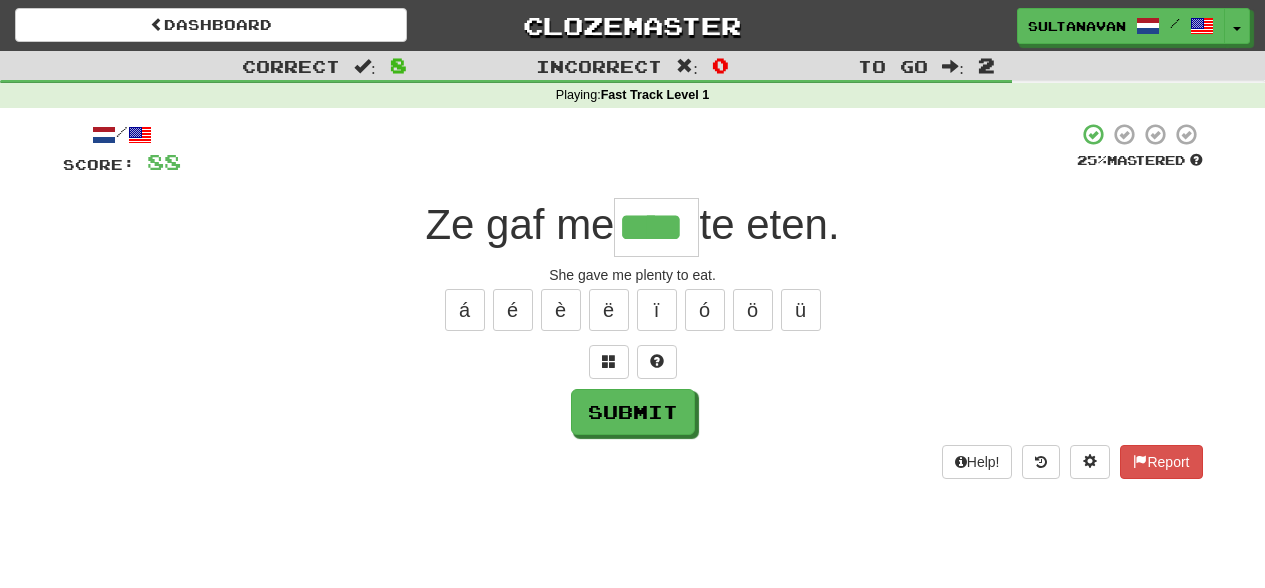 type on "****" 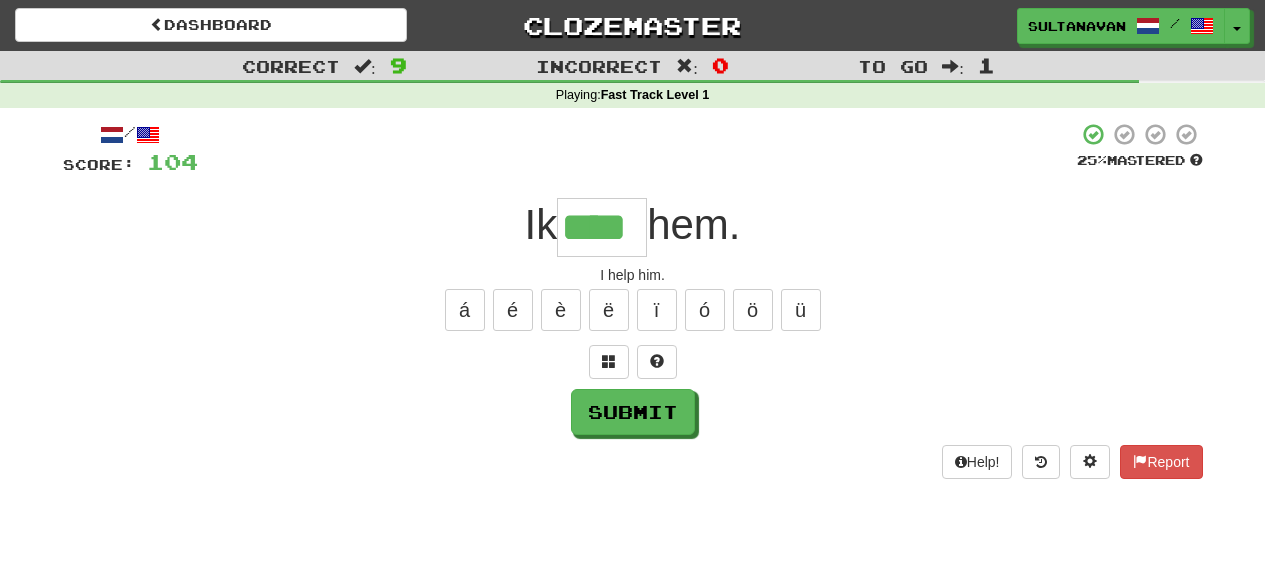 type on "****" 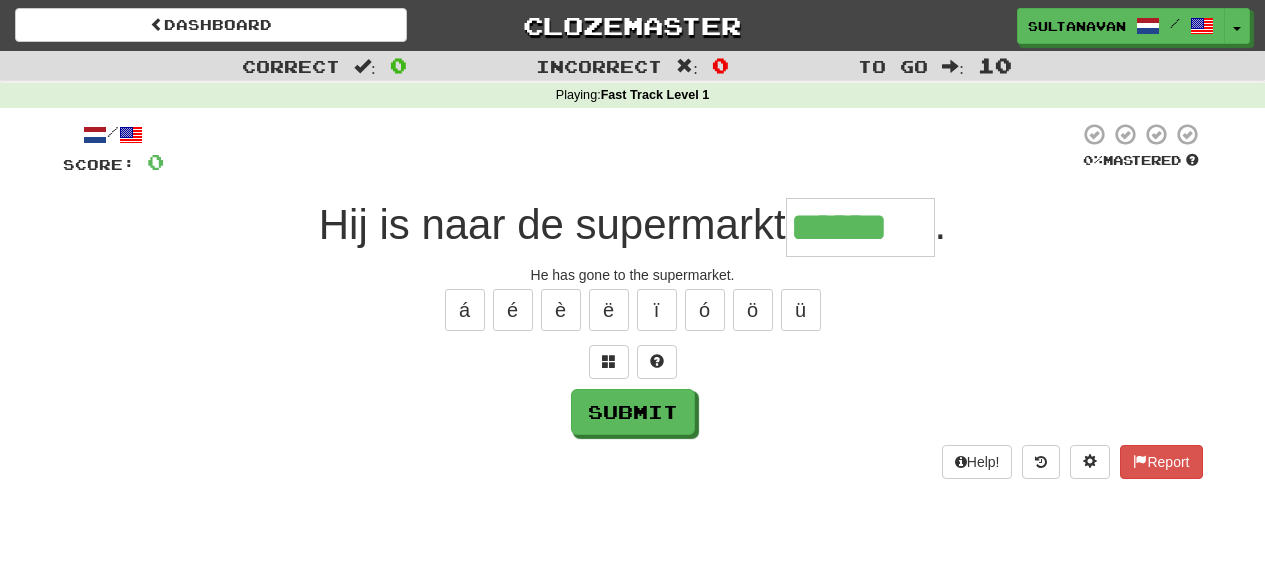 type on "******" 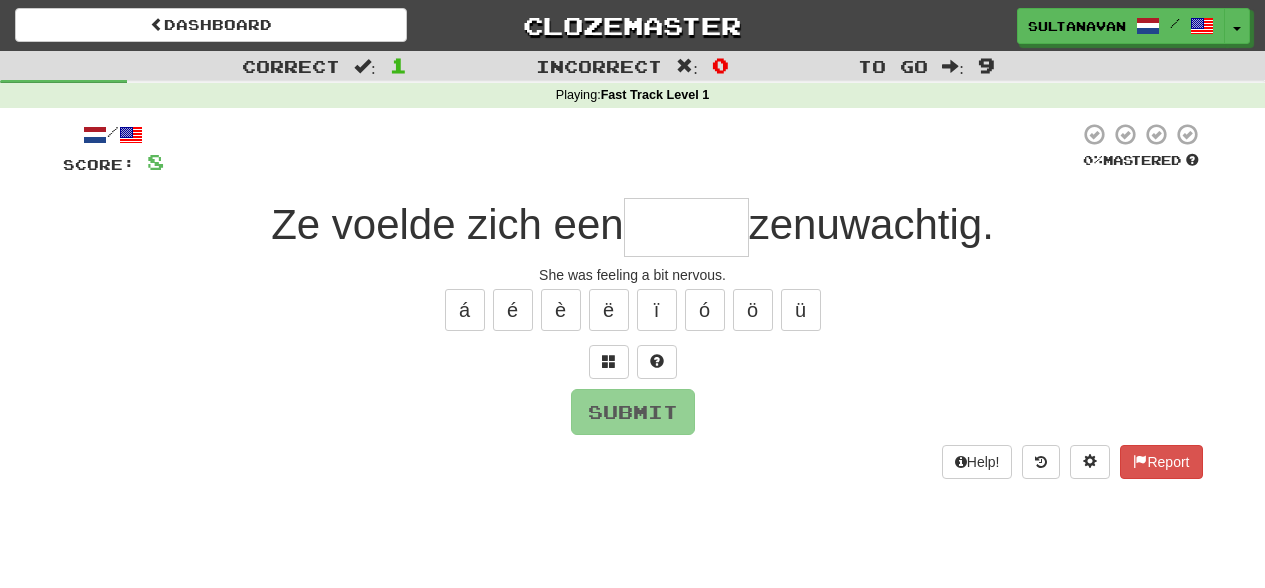 type on "*" 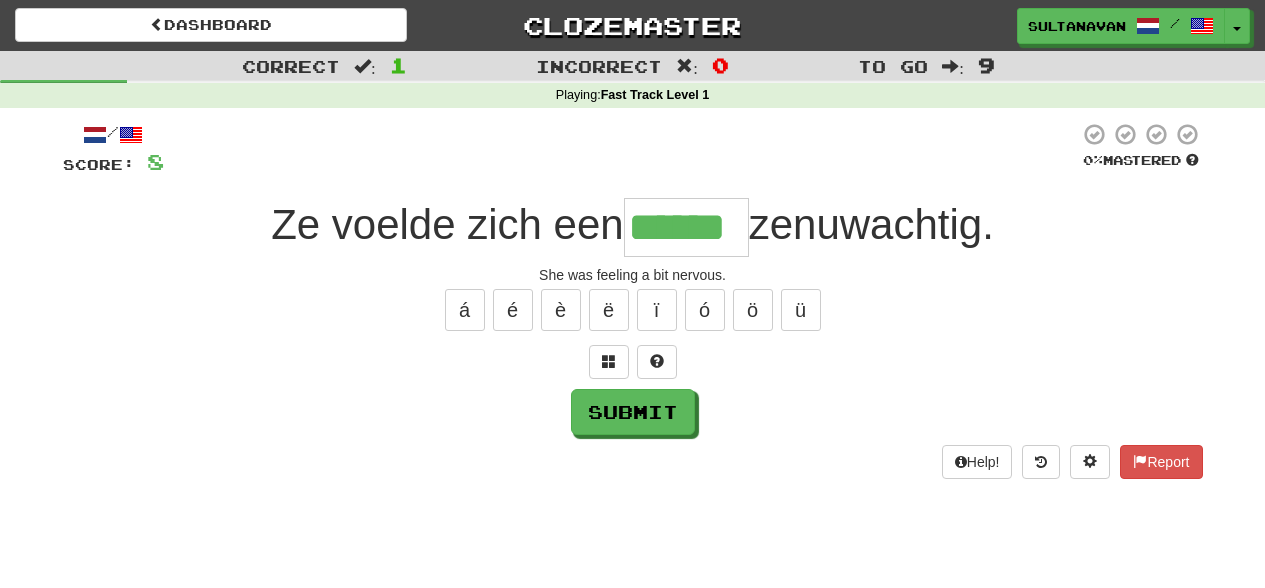 type on "******" 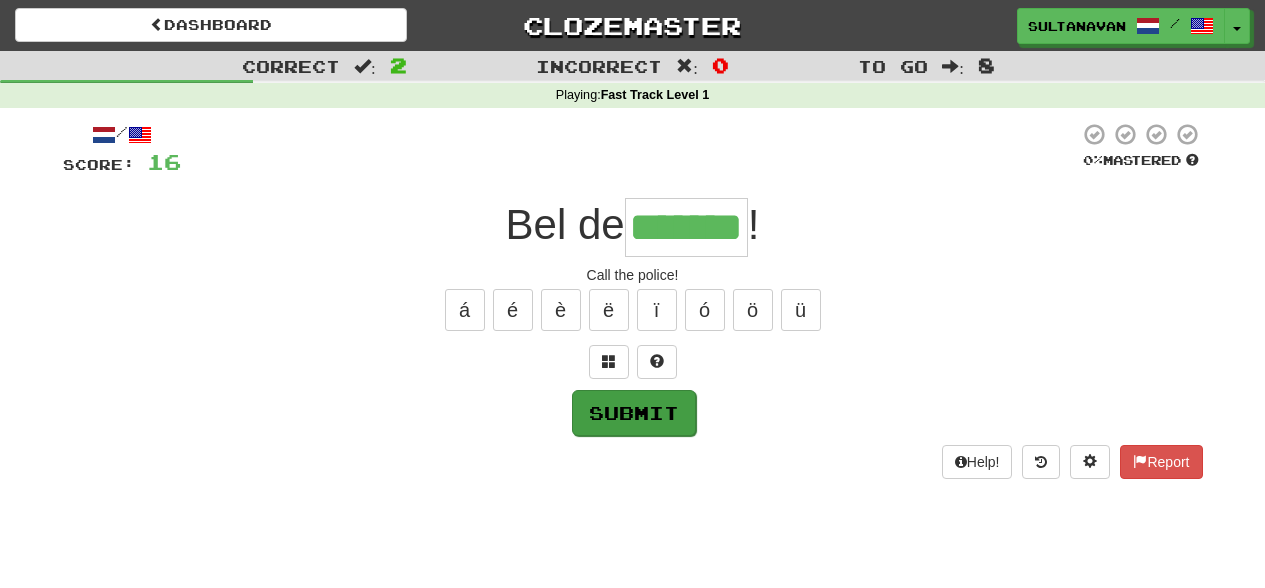 type on "*******" 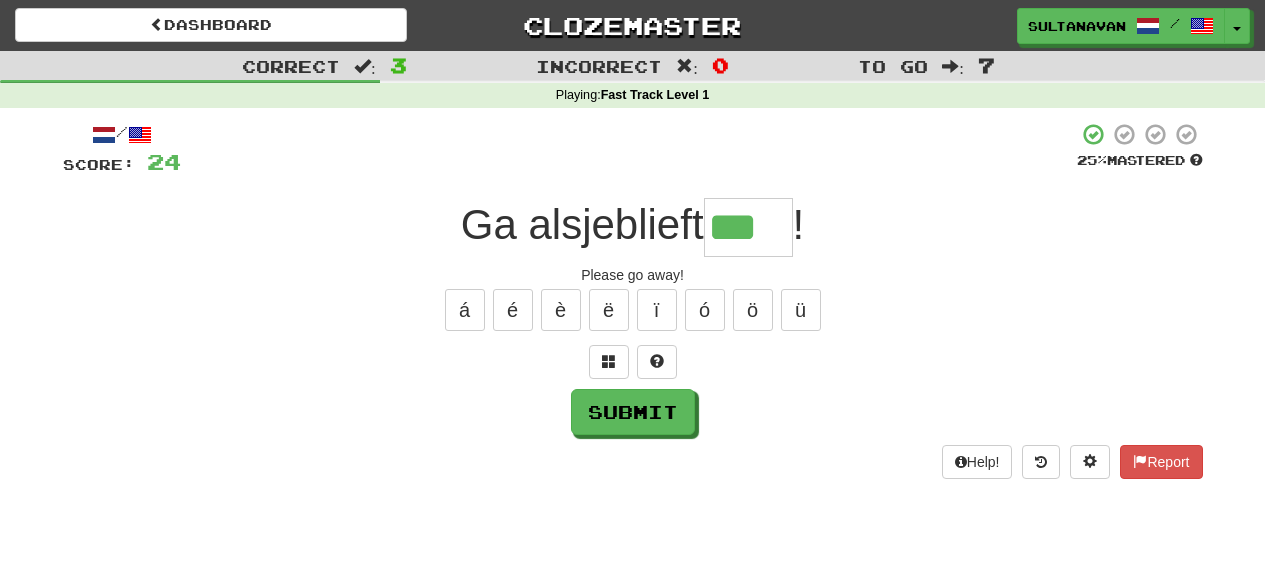 type on "***" 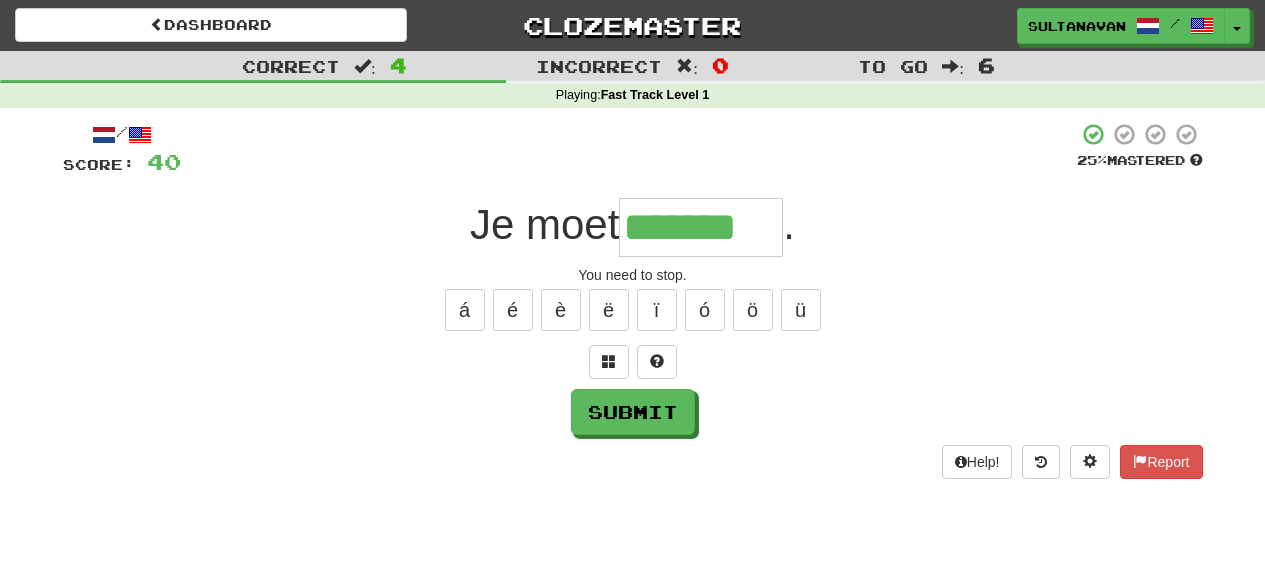 type on "*******" 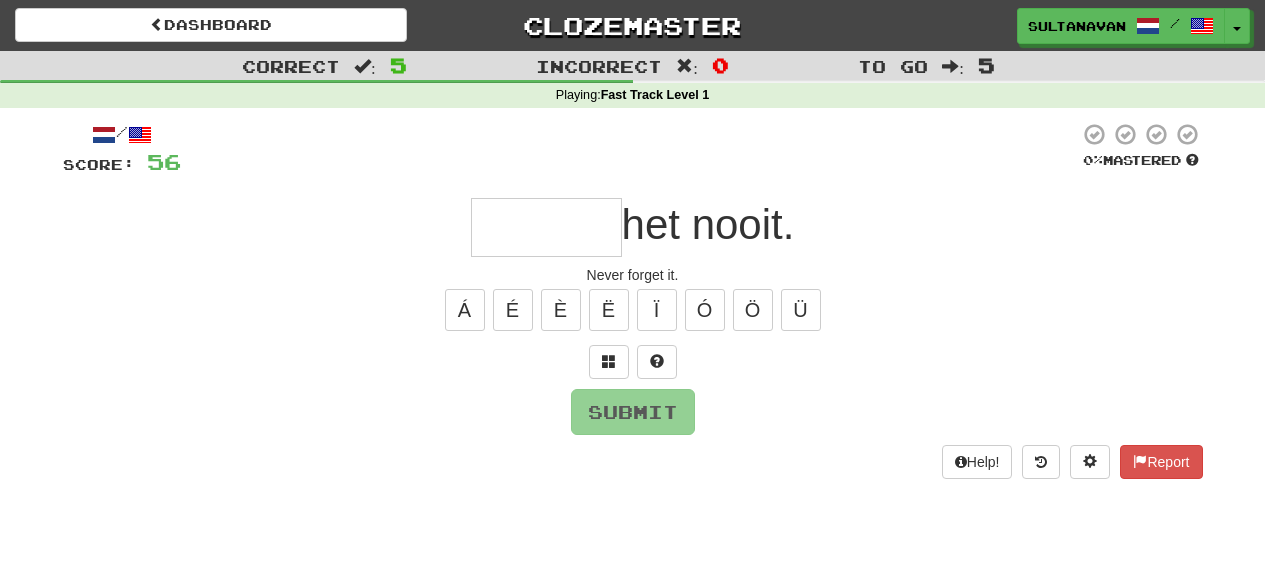 type on "*" 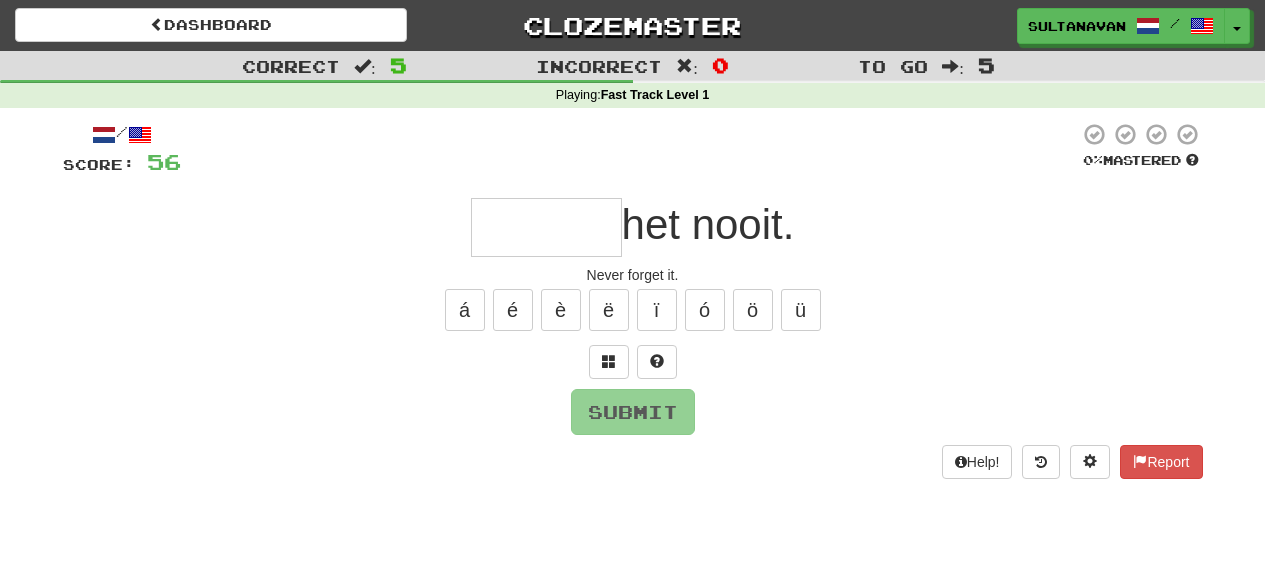type on "*" 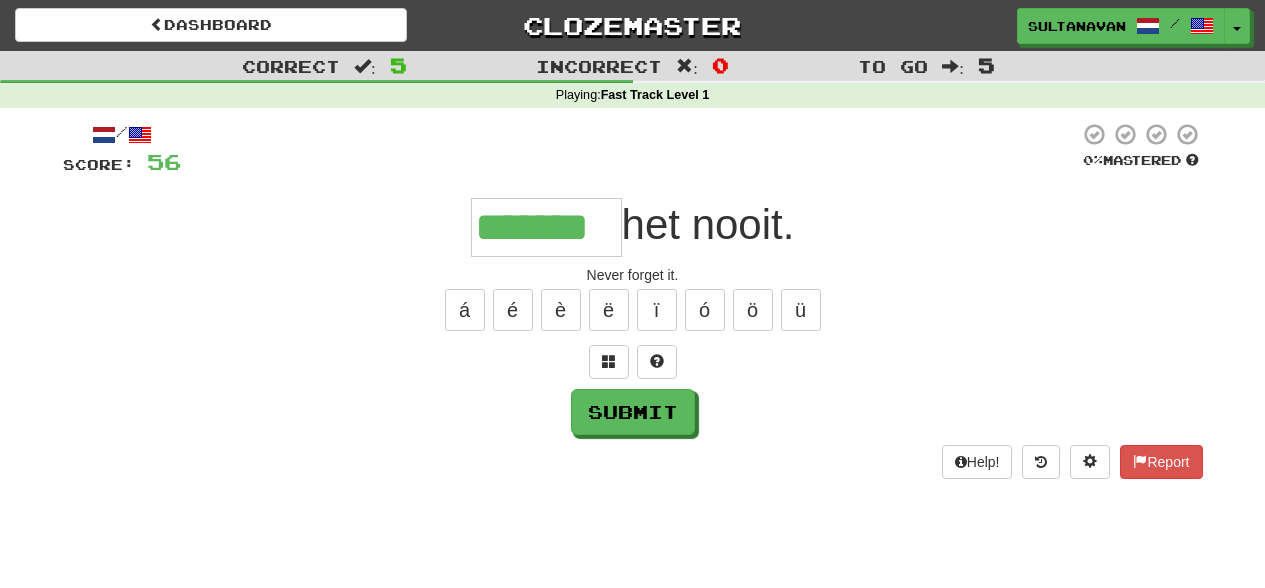 type on "*******" 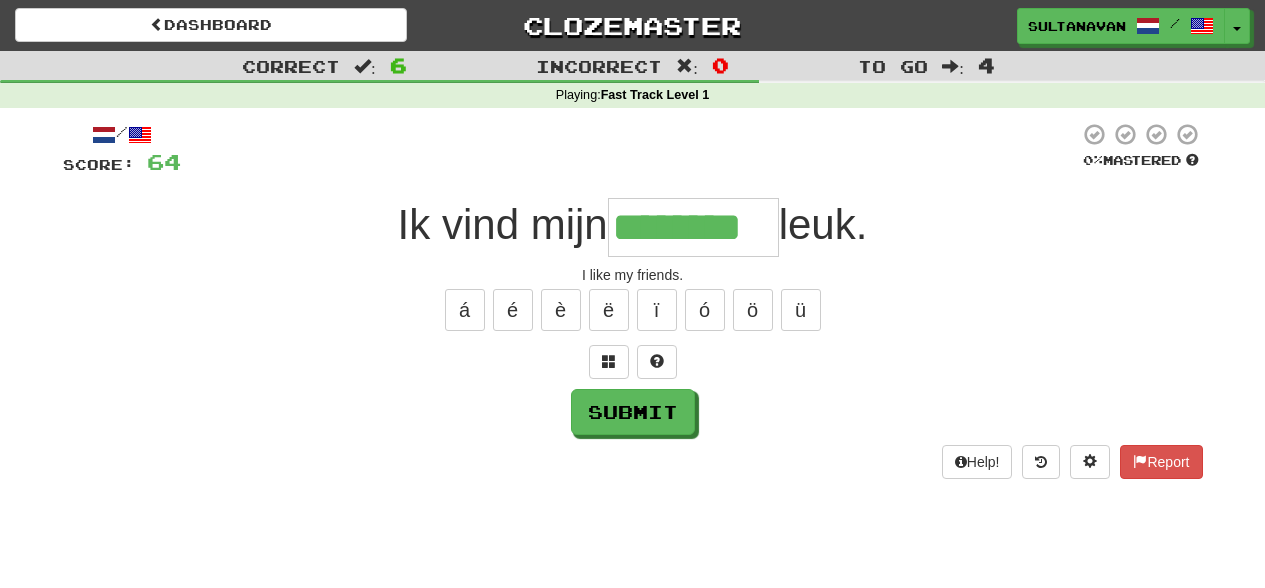 type on "********" 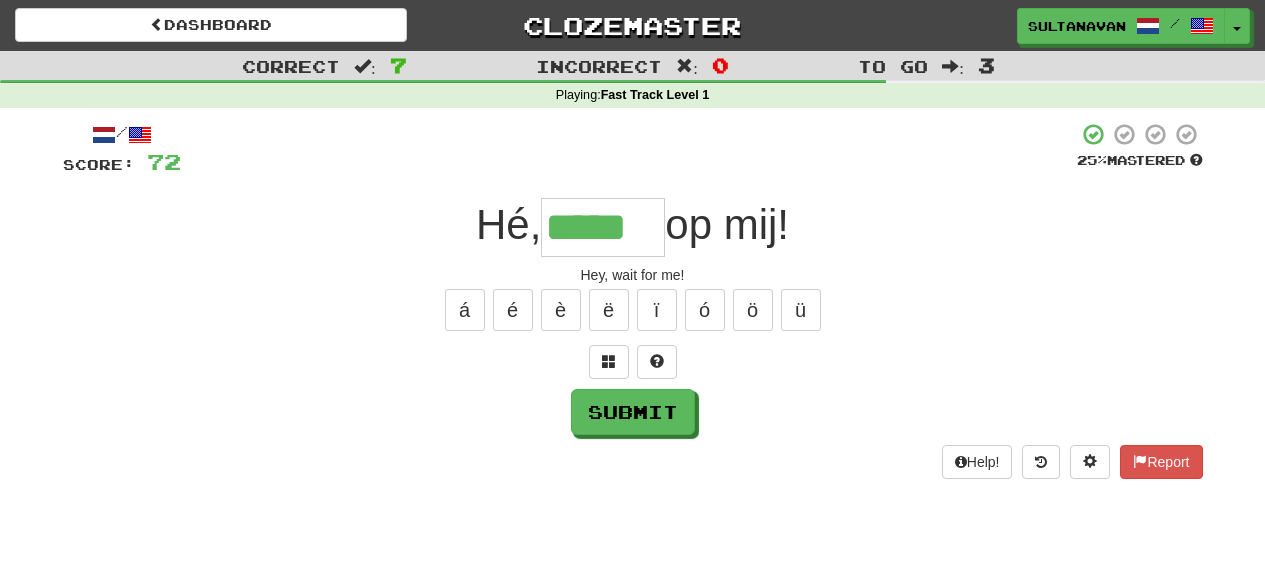 type on "*****" 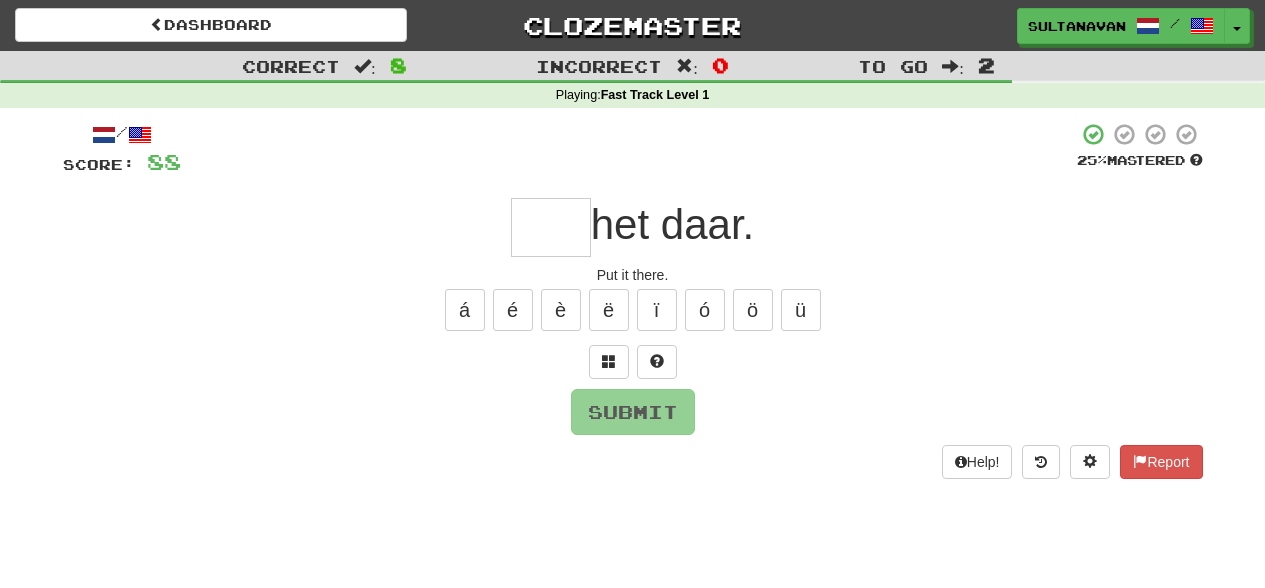 type on "*" 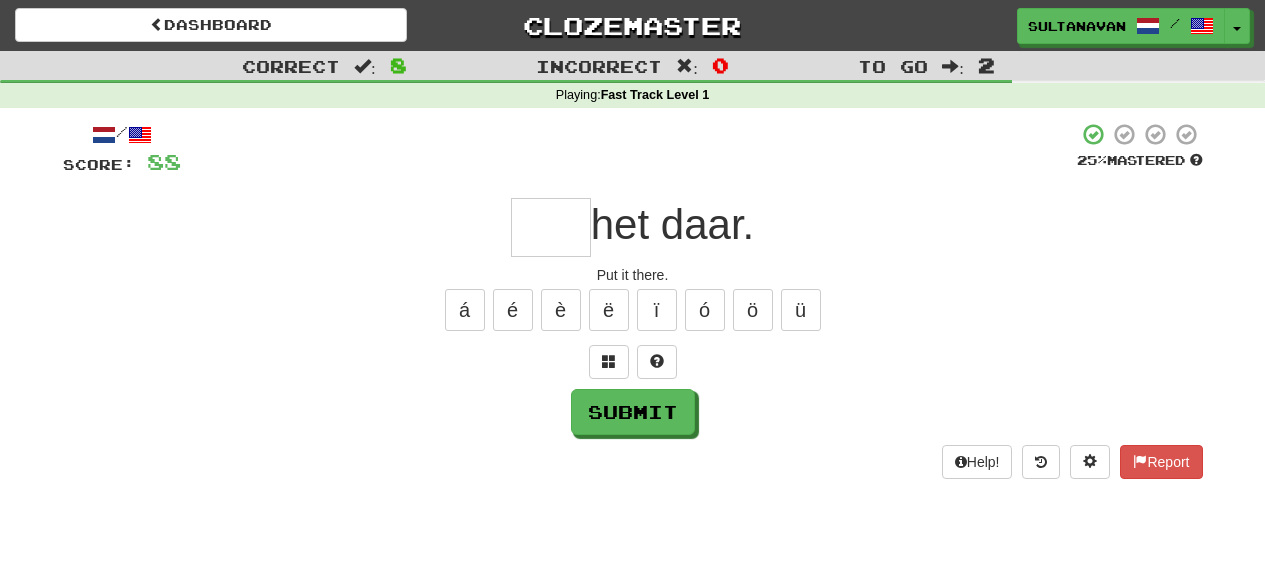 type on "*" 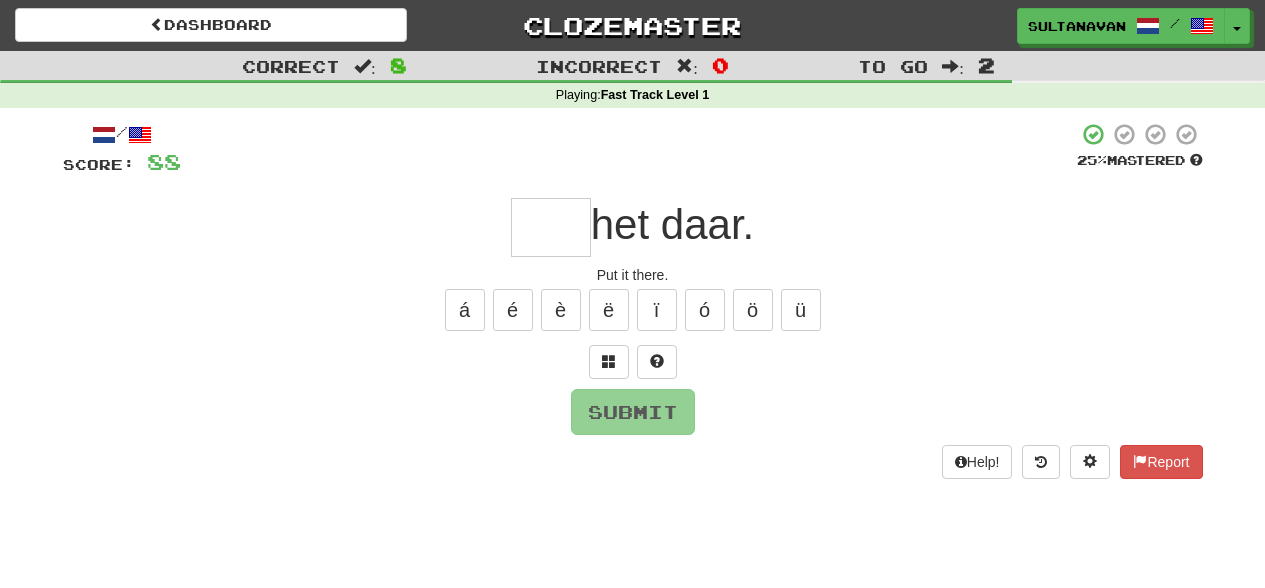 type on "*" 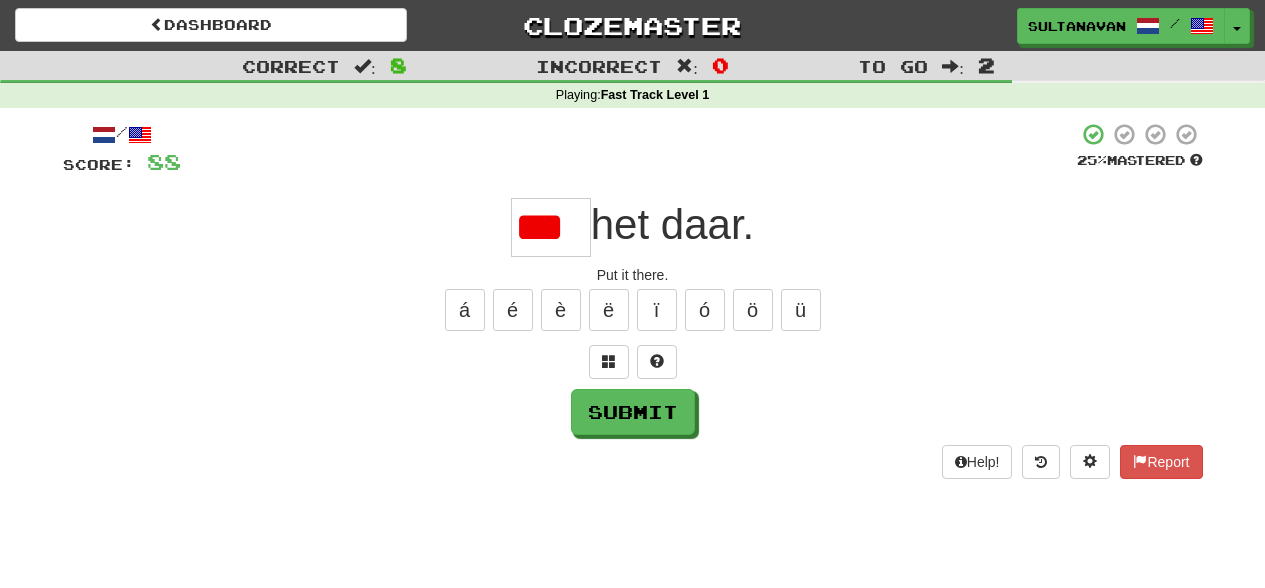 scroll, scrollTop: 0, scrollLeft: 0, axis: both 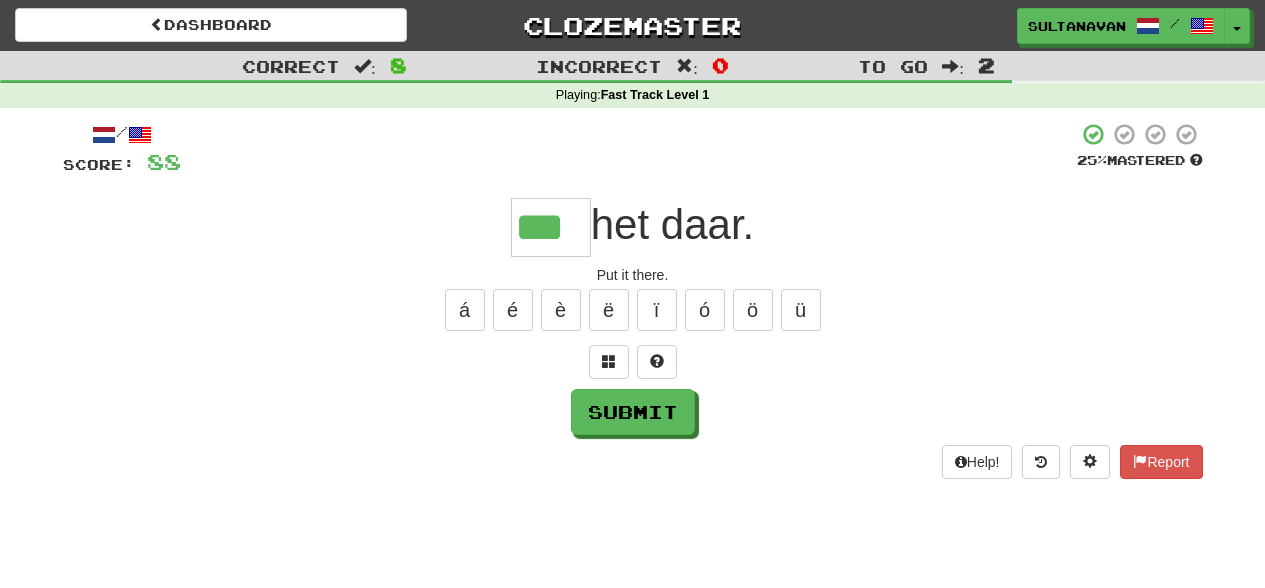 type on "***" 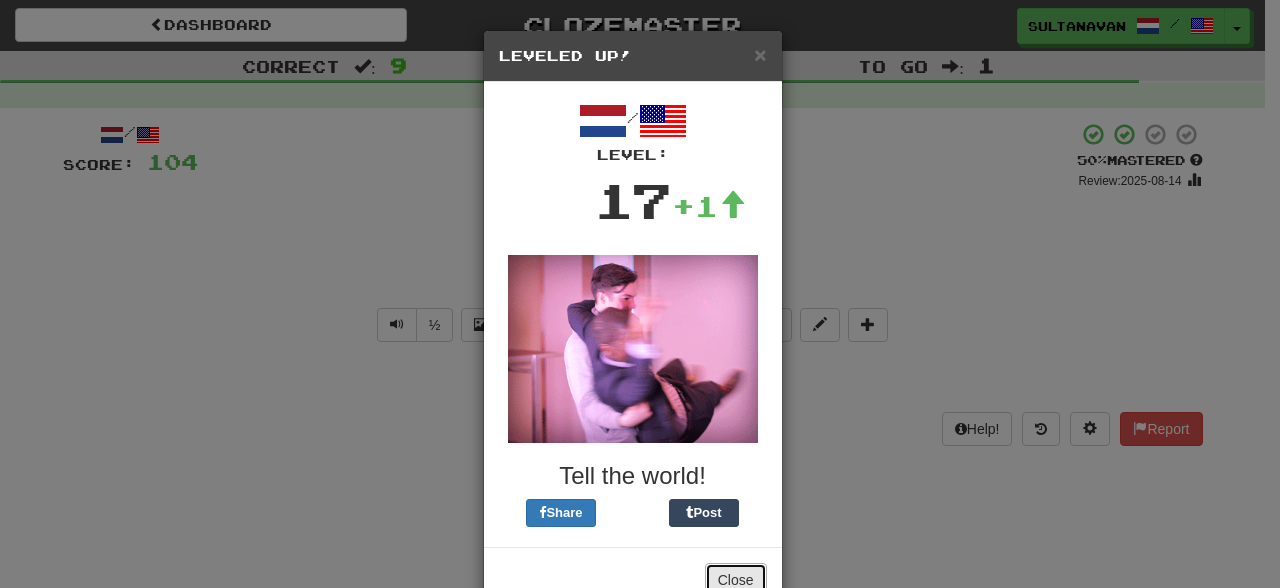 click on "Close" at bounding box center (736, 580) 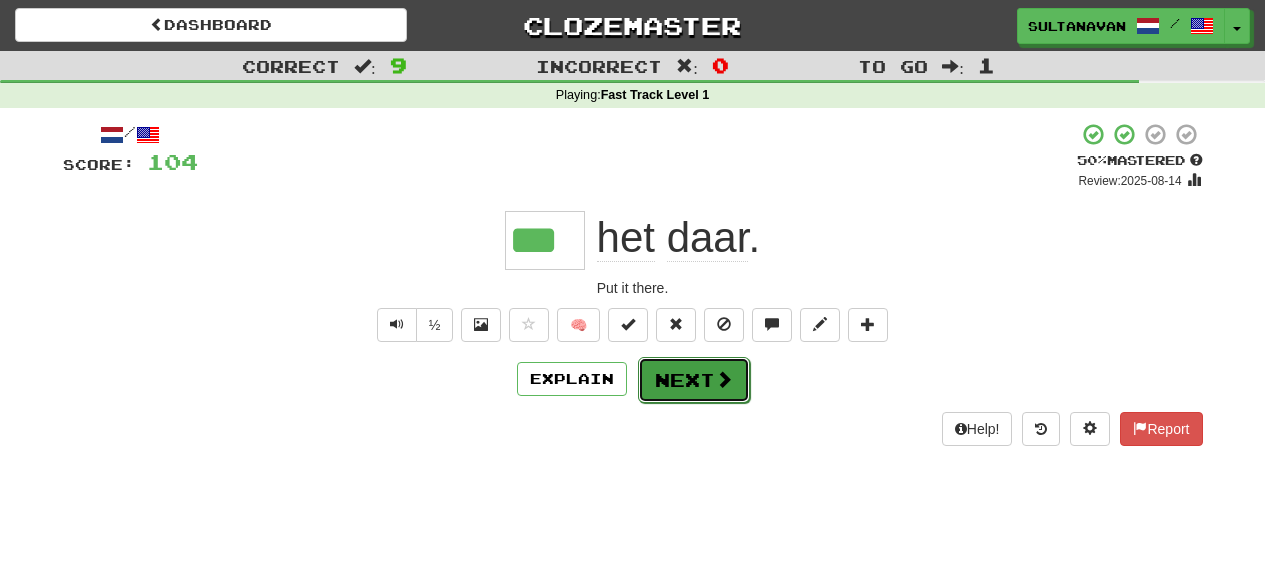 click on "Next" at bounding box center [694, 380] 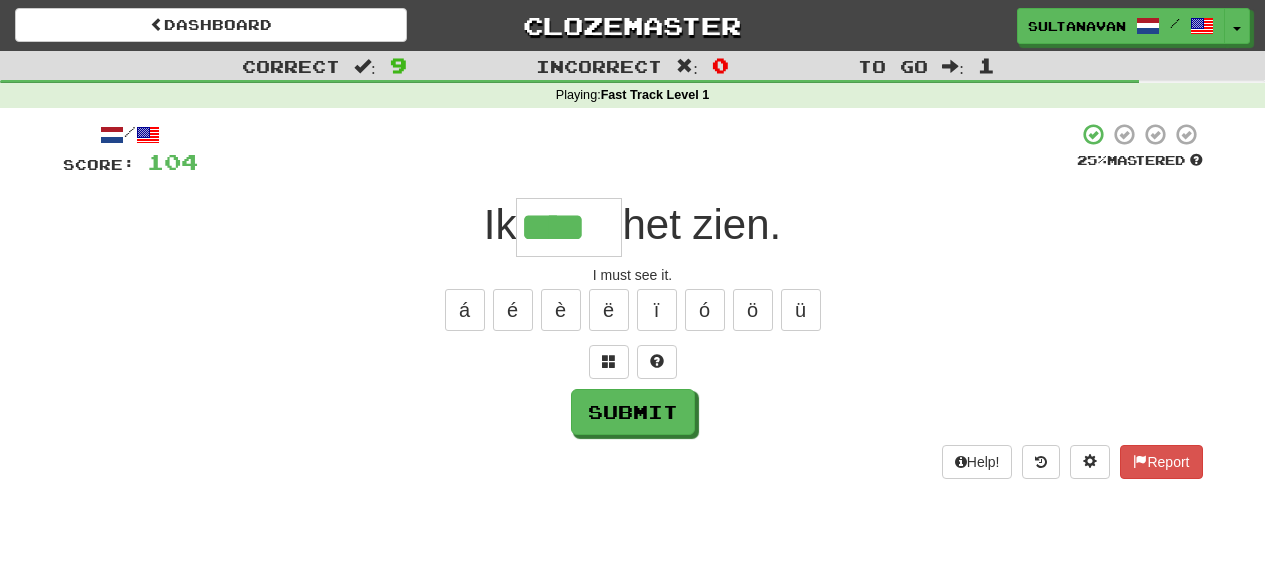 type on "****" 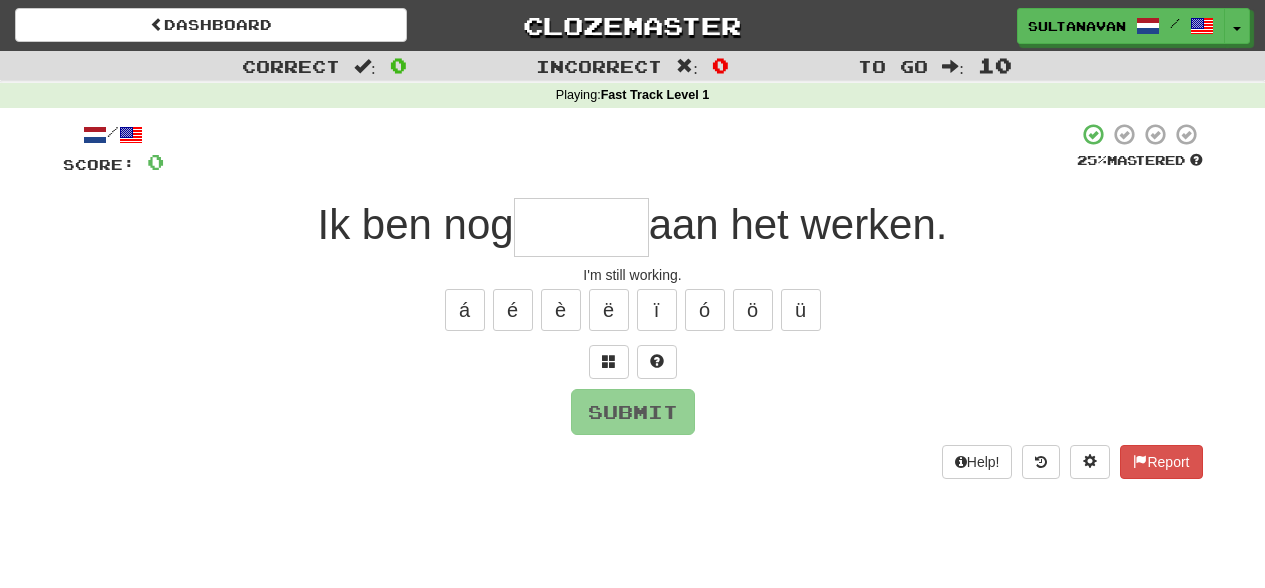 type on "*" 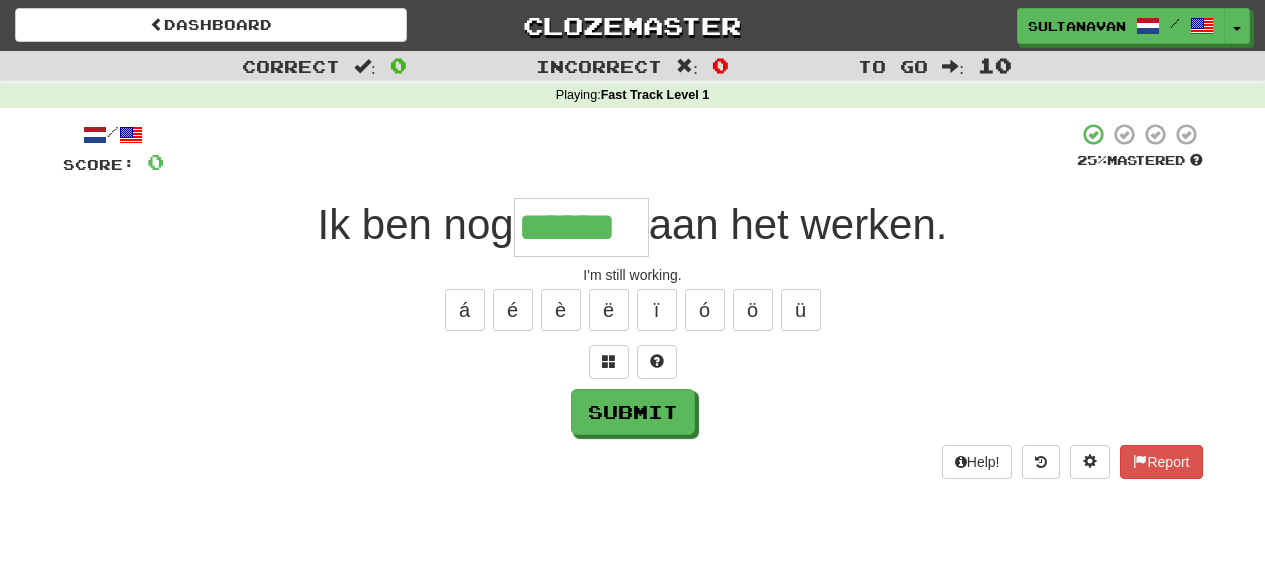 type on "******" 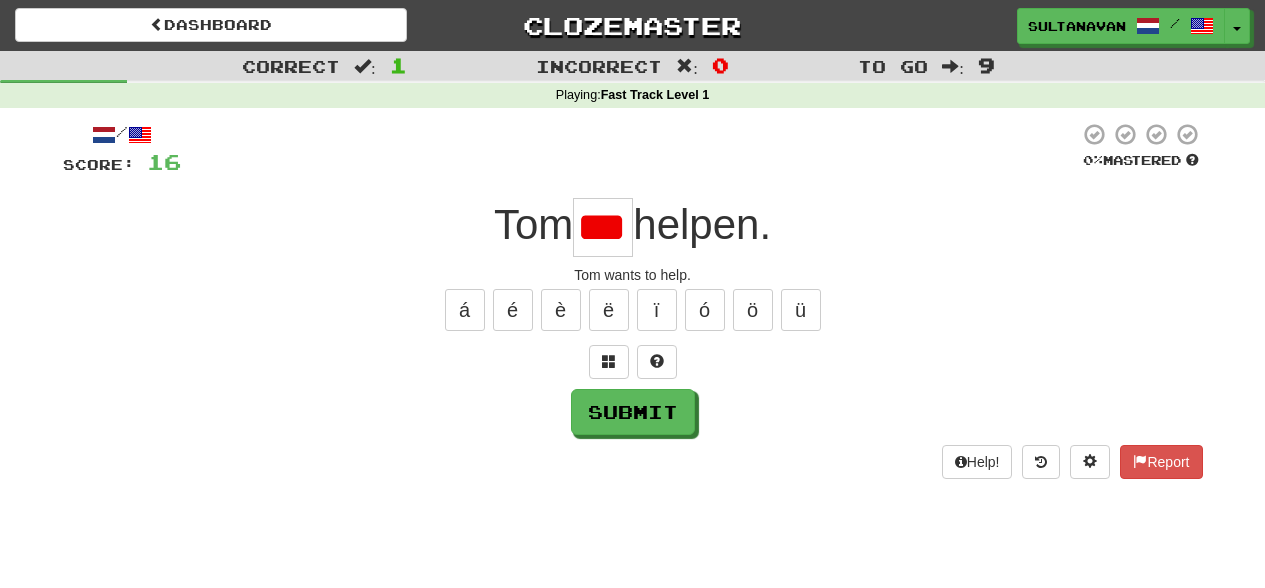 scroll, scrollTop: 0, scrollLeft: 0, axis: both 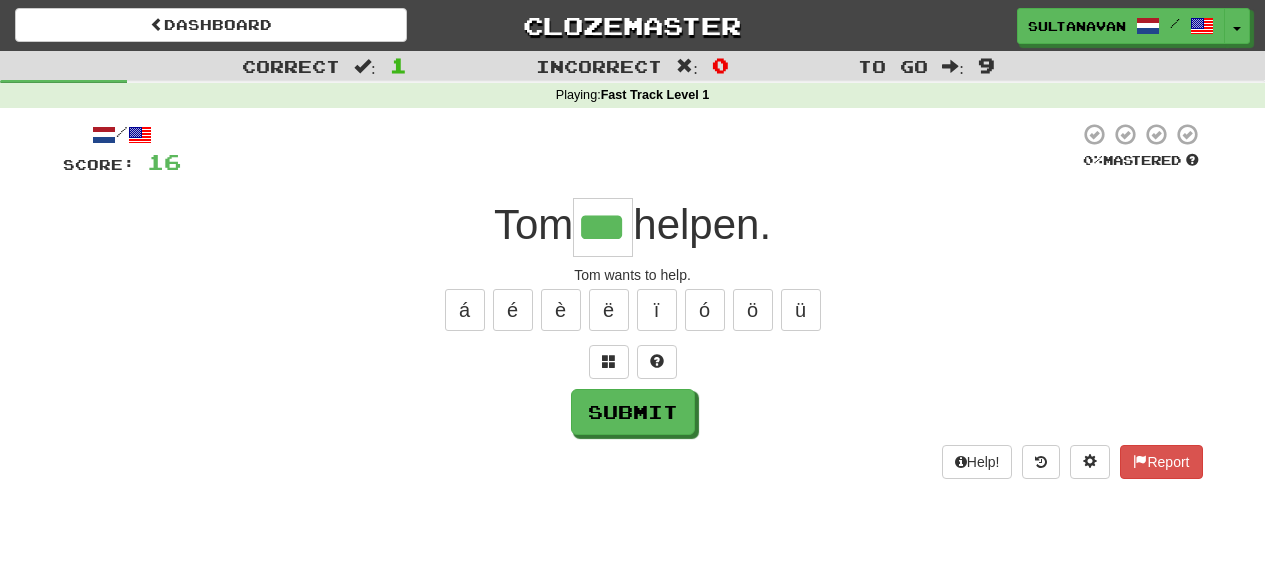 type on "***" 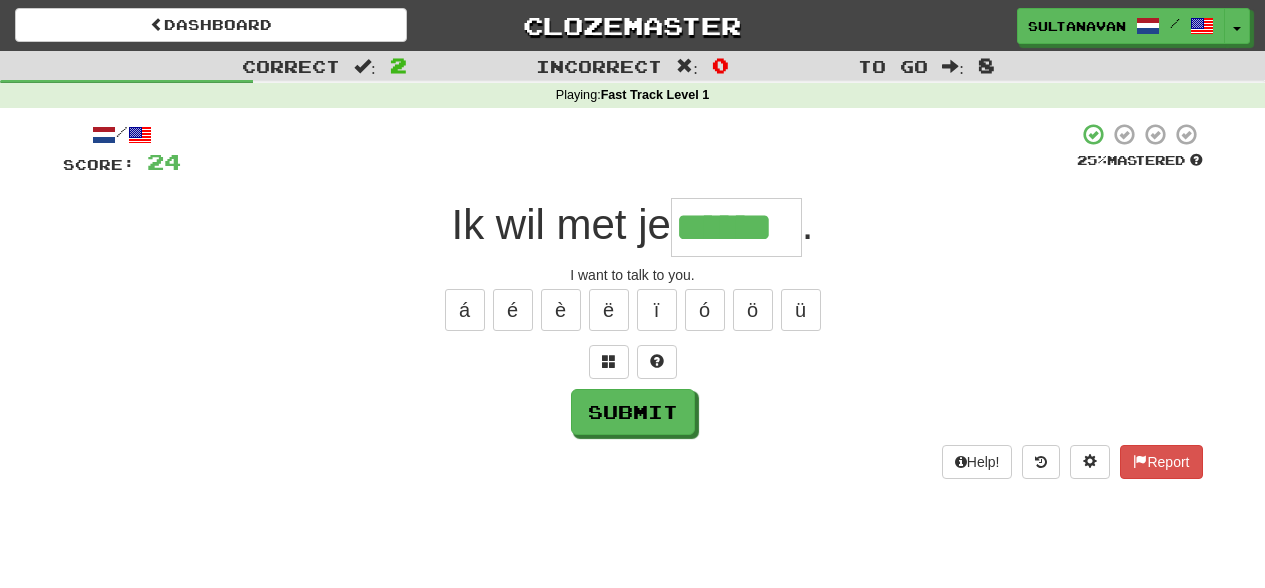 type on "******" 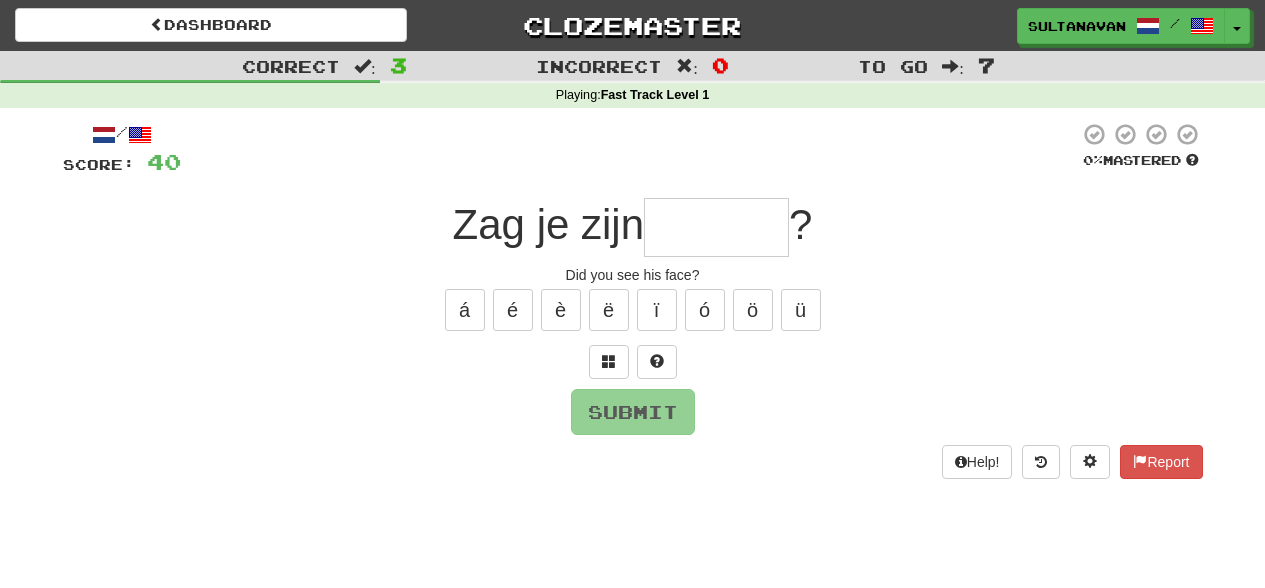 type on "*" 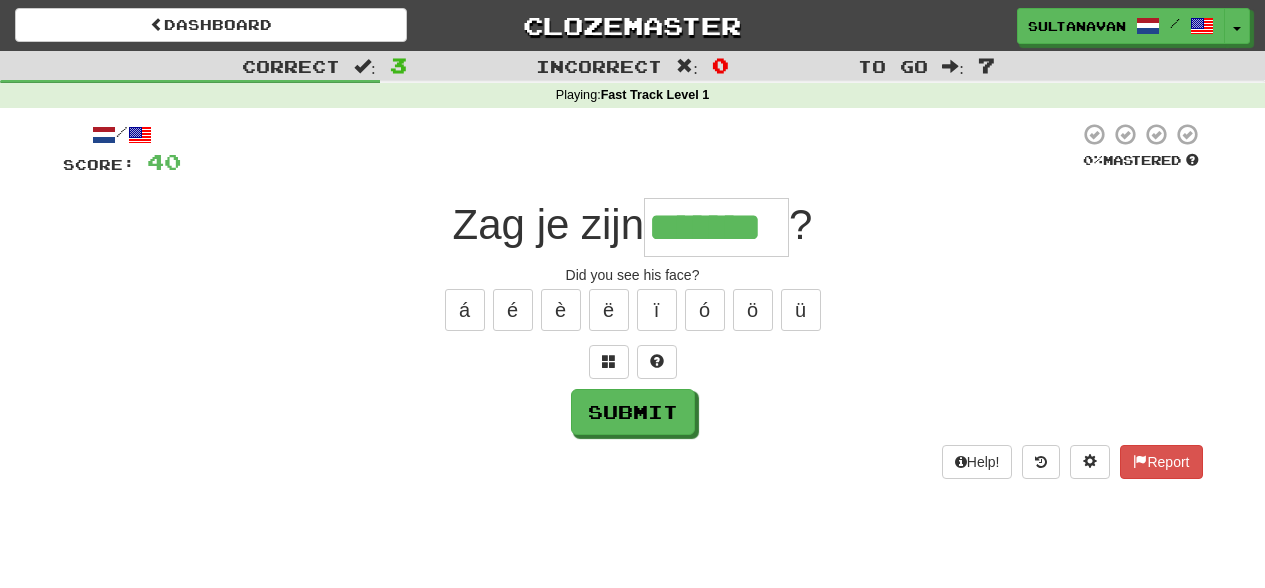 type on "*******" 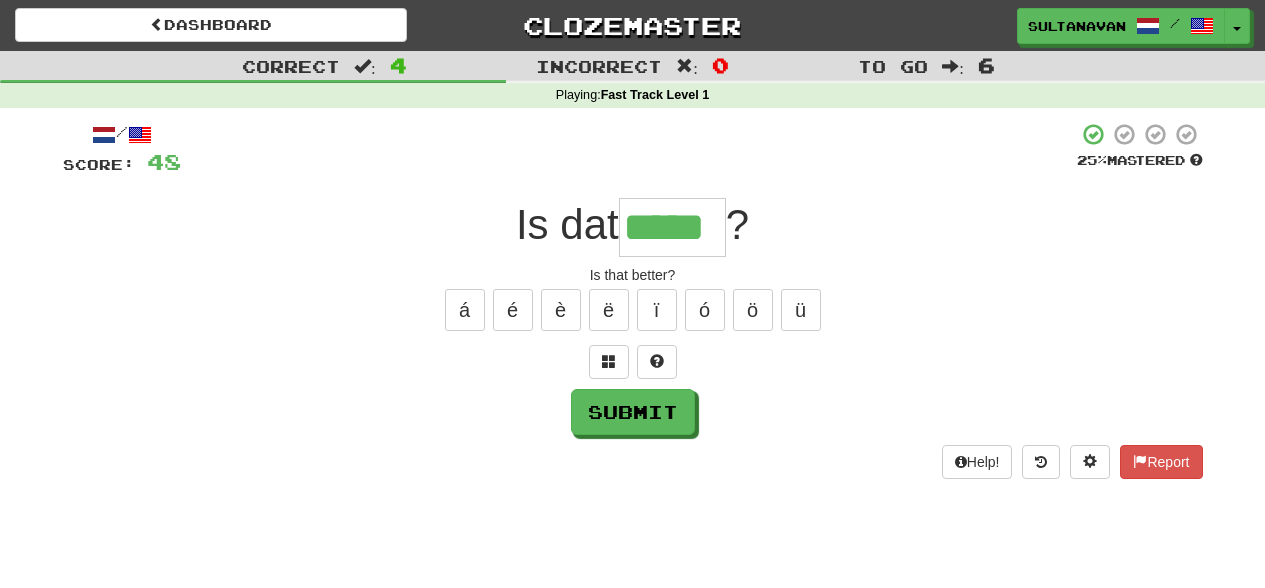 type on "*****" 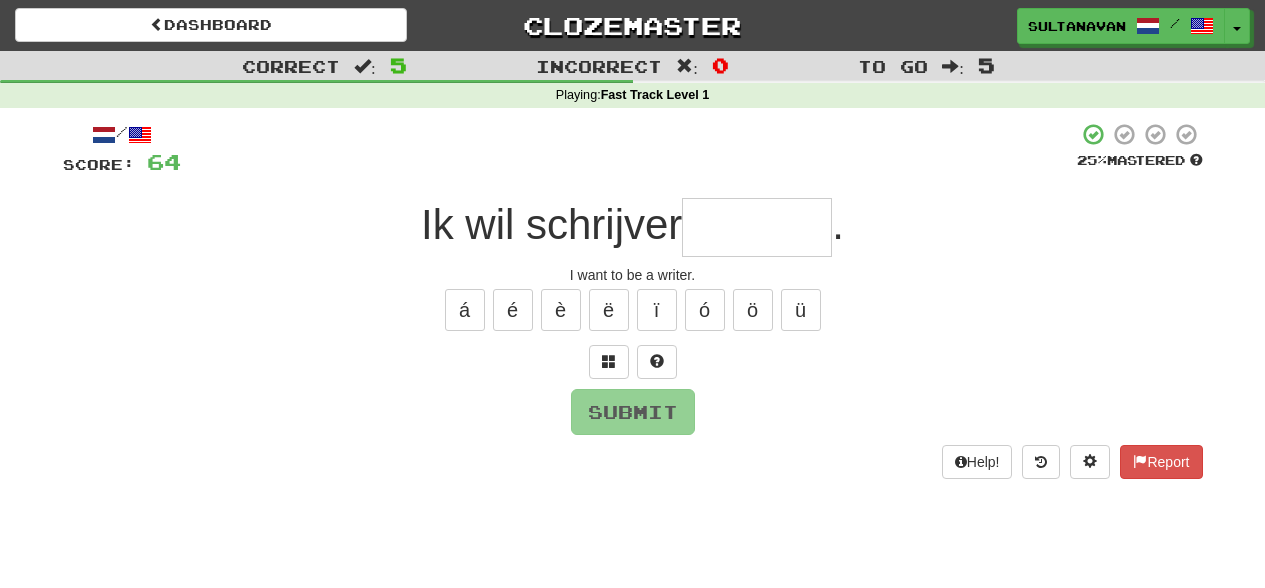 type on "*" 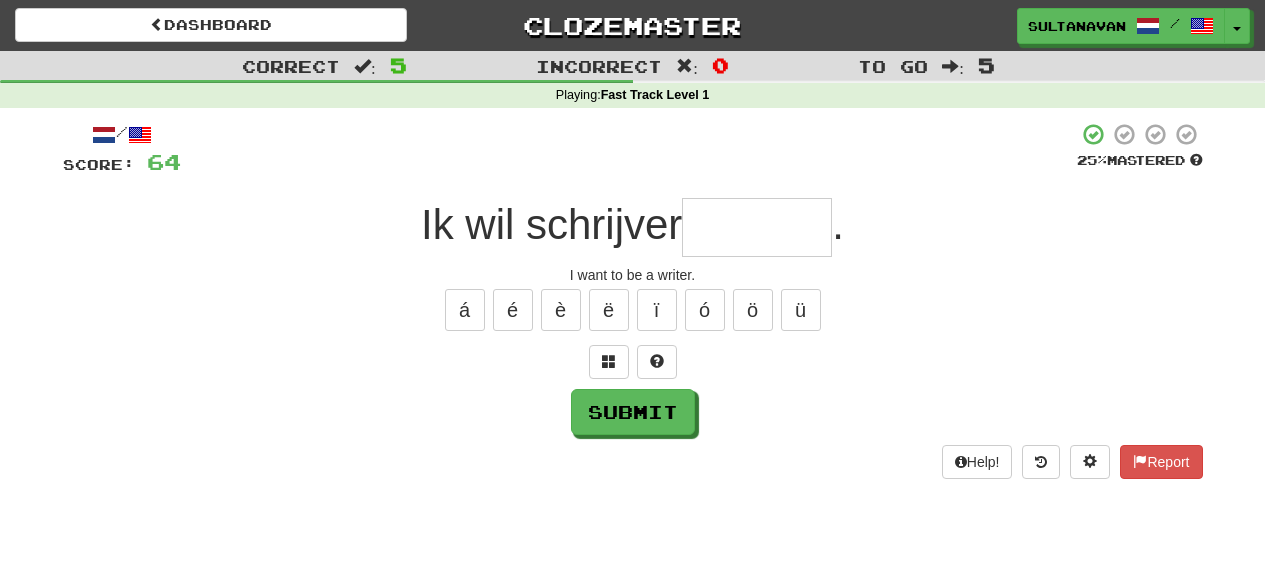type on "*" 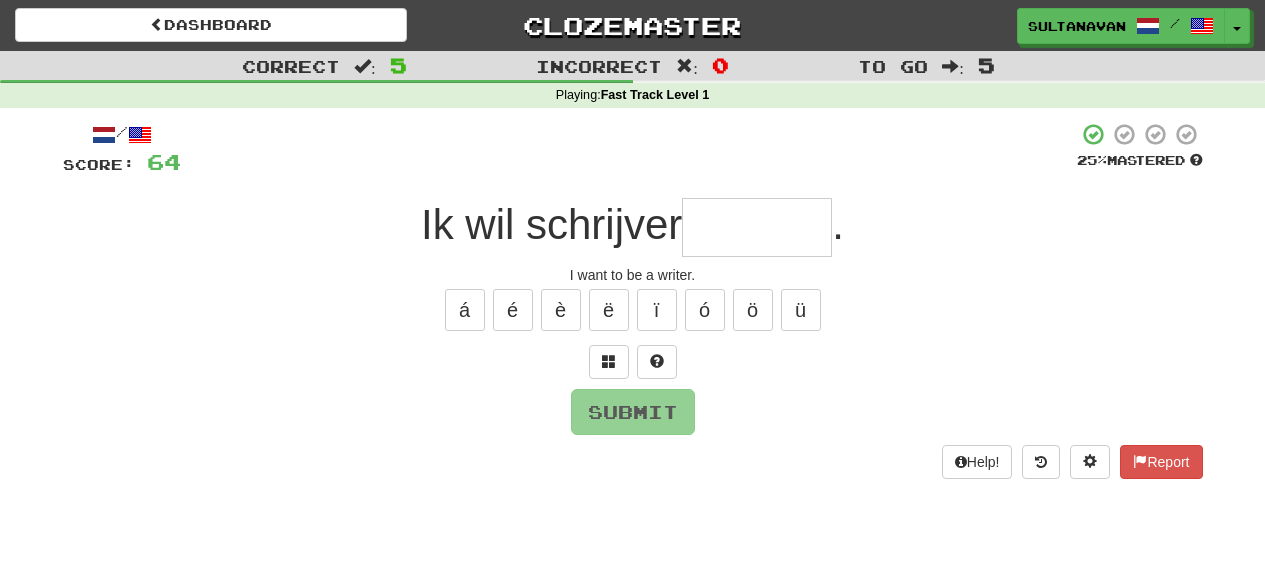 type on "*" 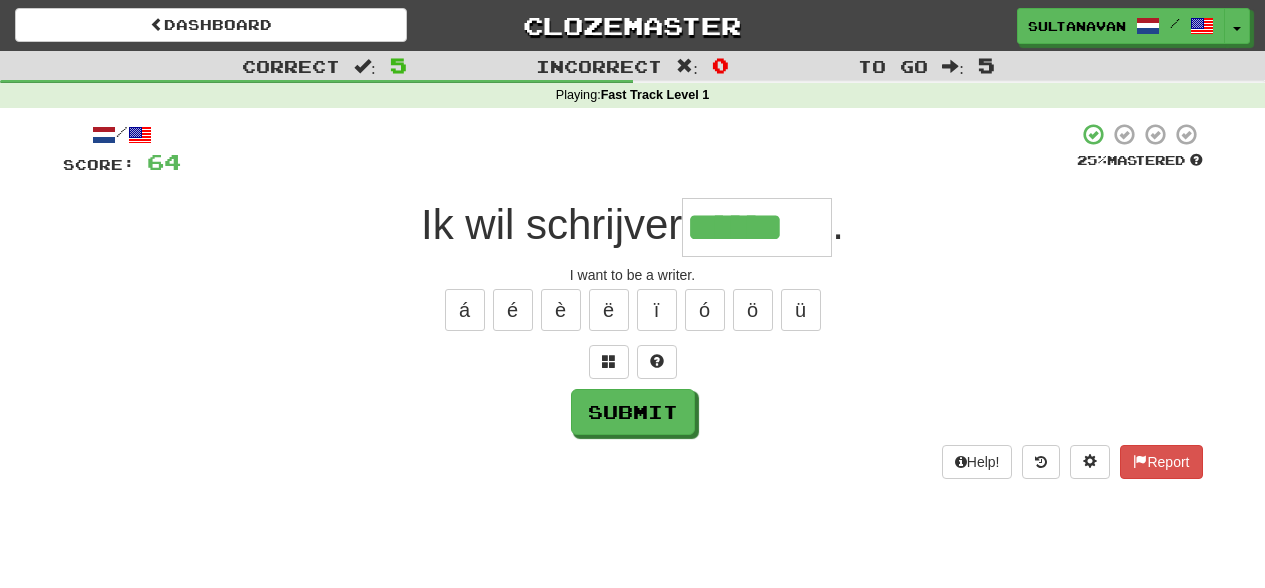 type on "******" 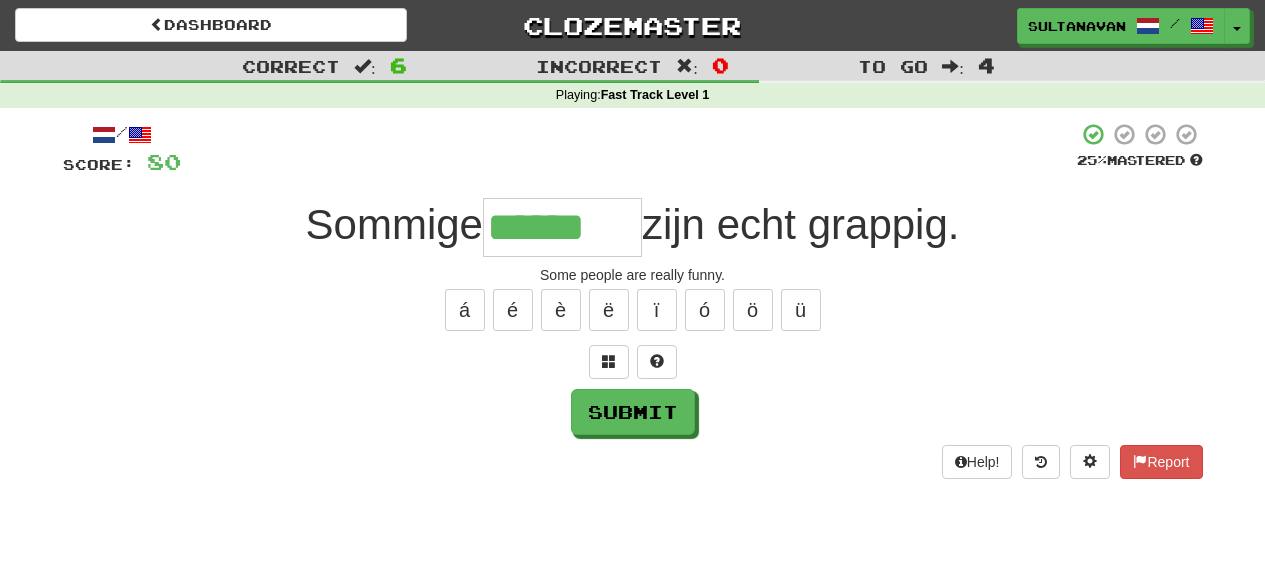 type on "******" 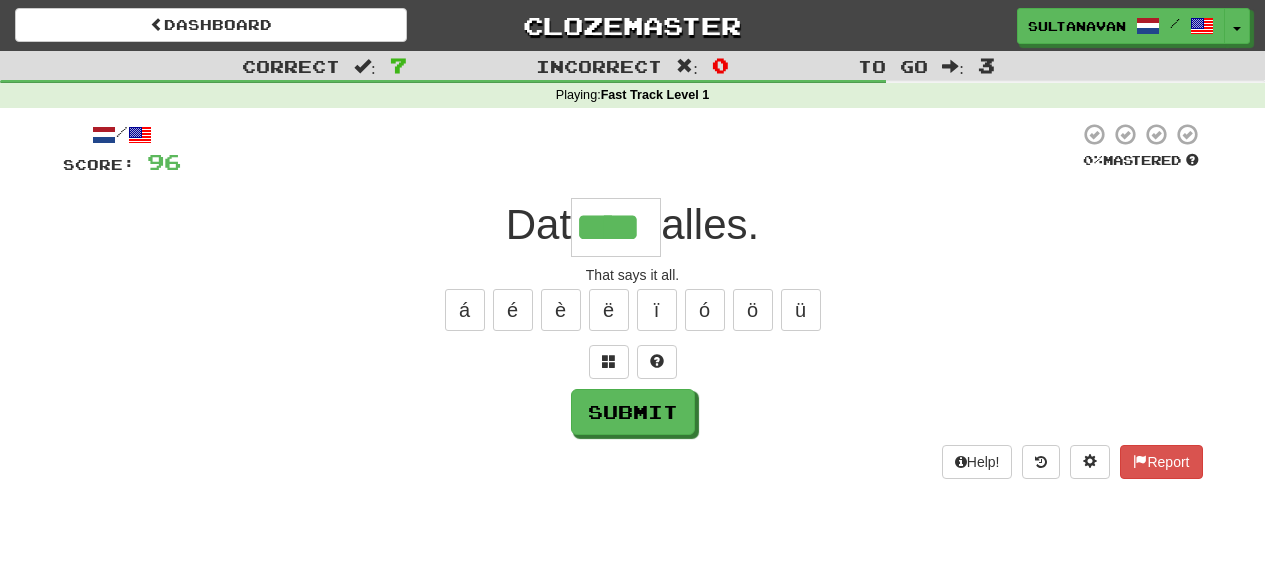 type on "****" 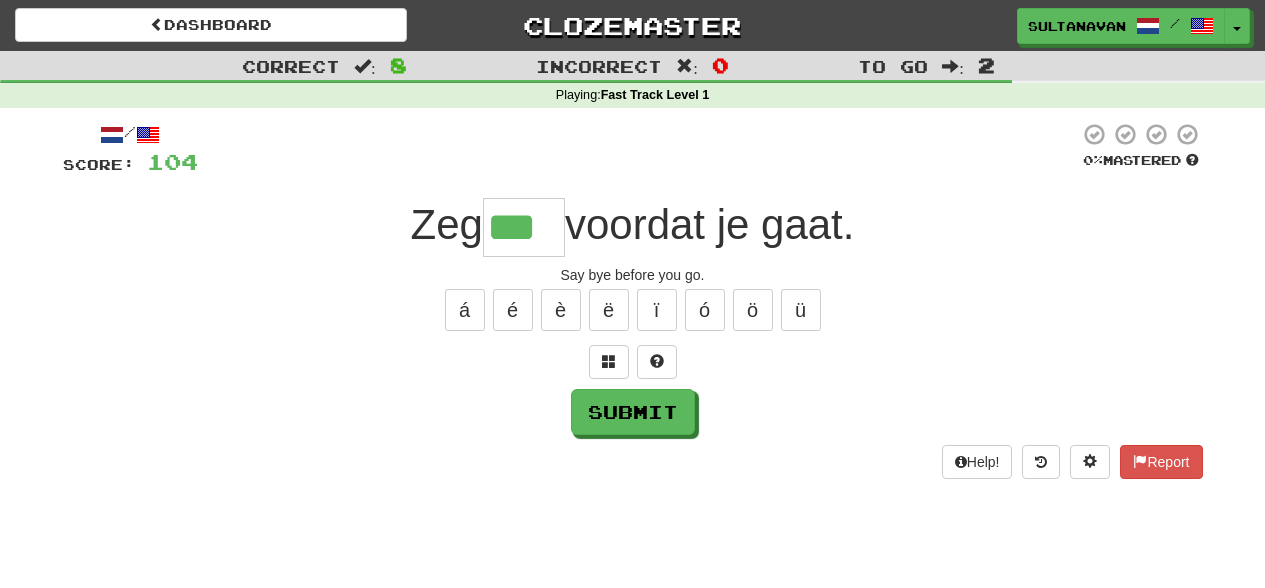 type on "***" 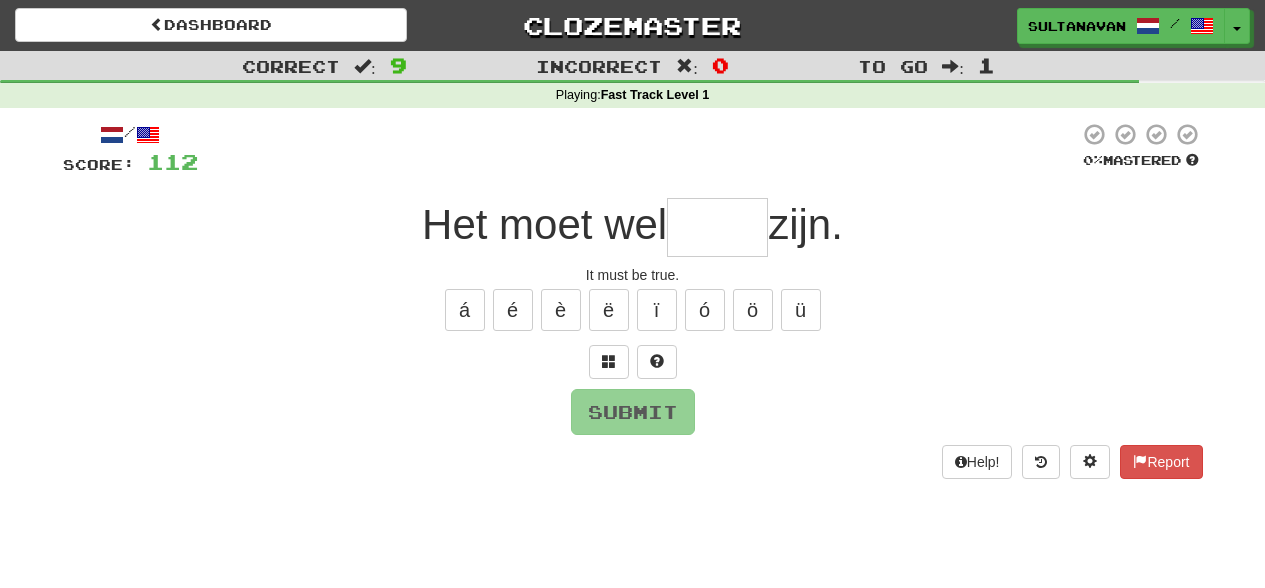 type on "*" 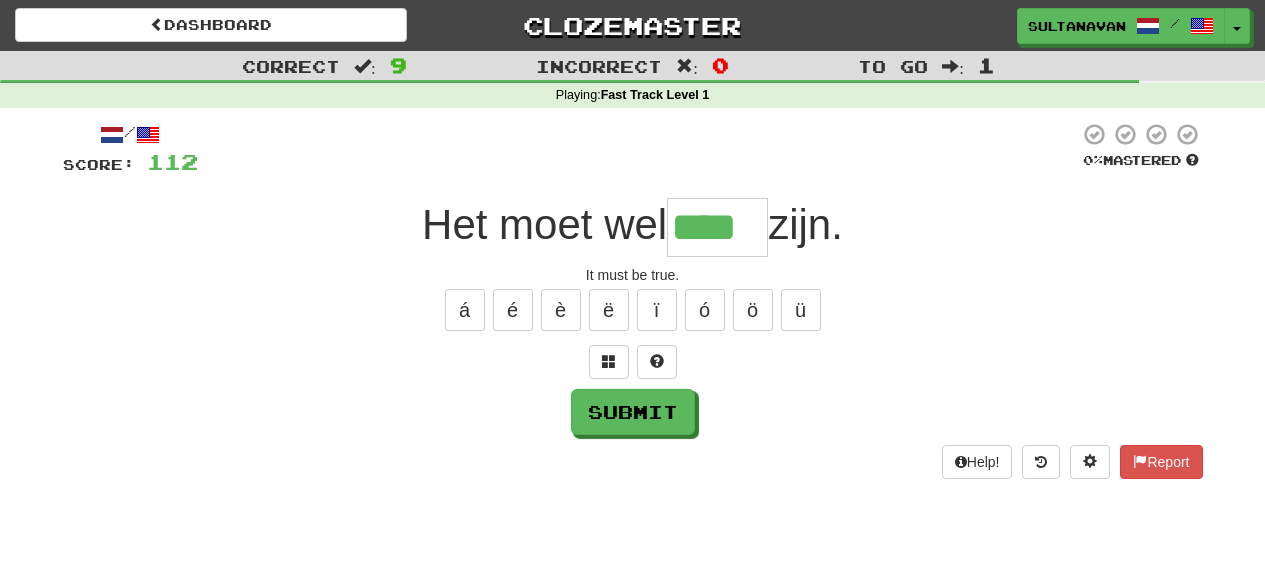 type on "****" 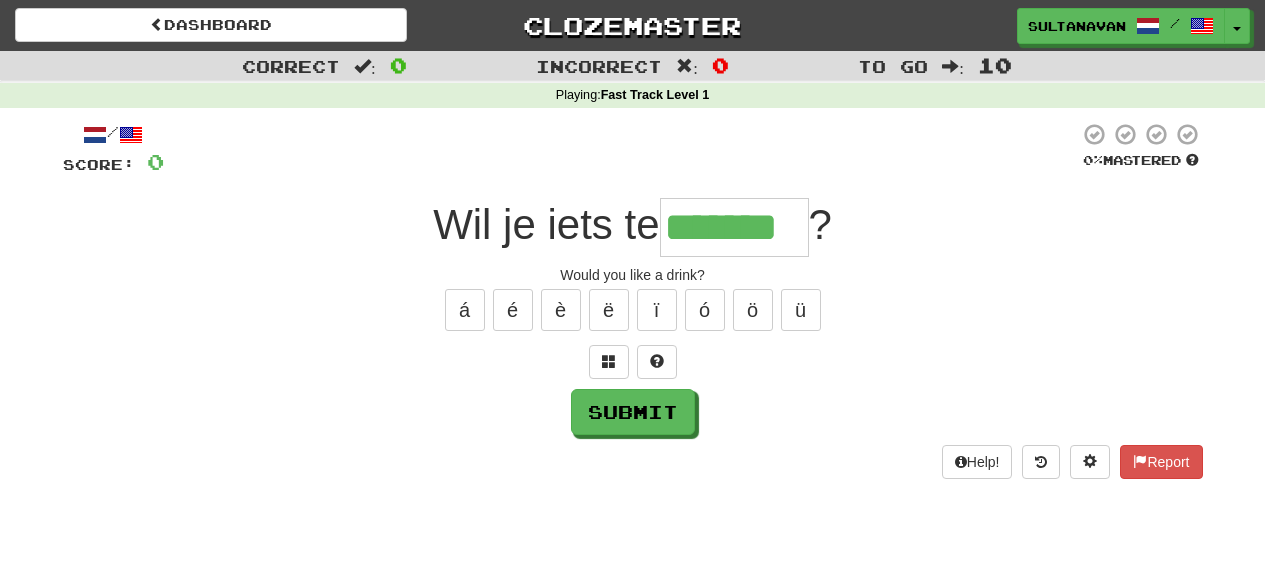 type on "*******" 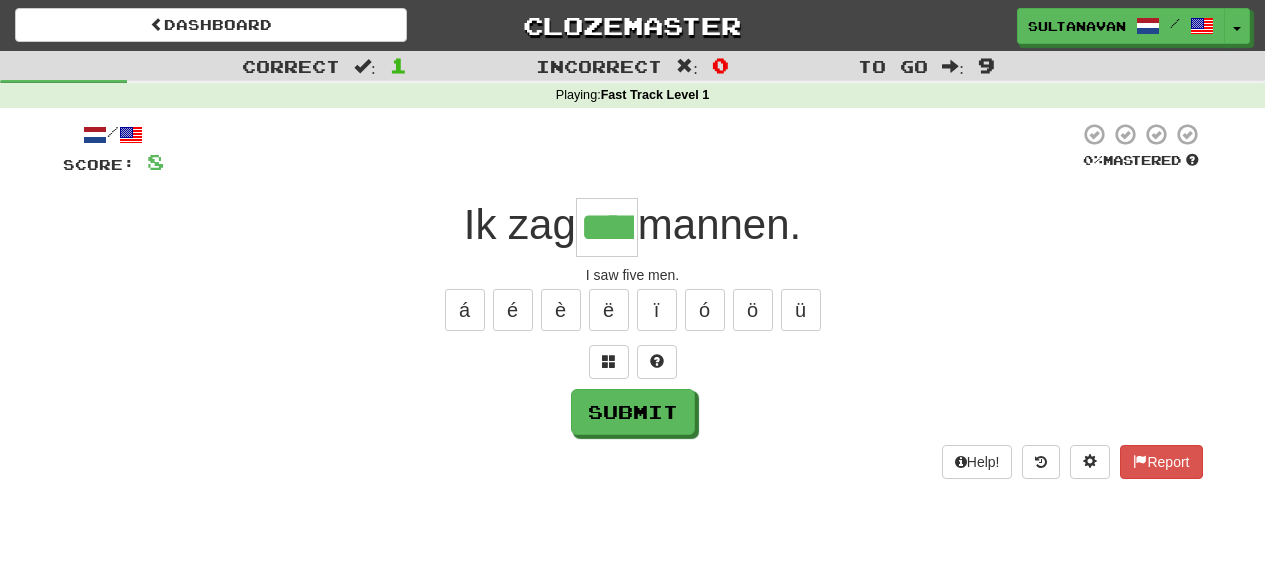 type on "****" 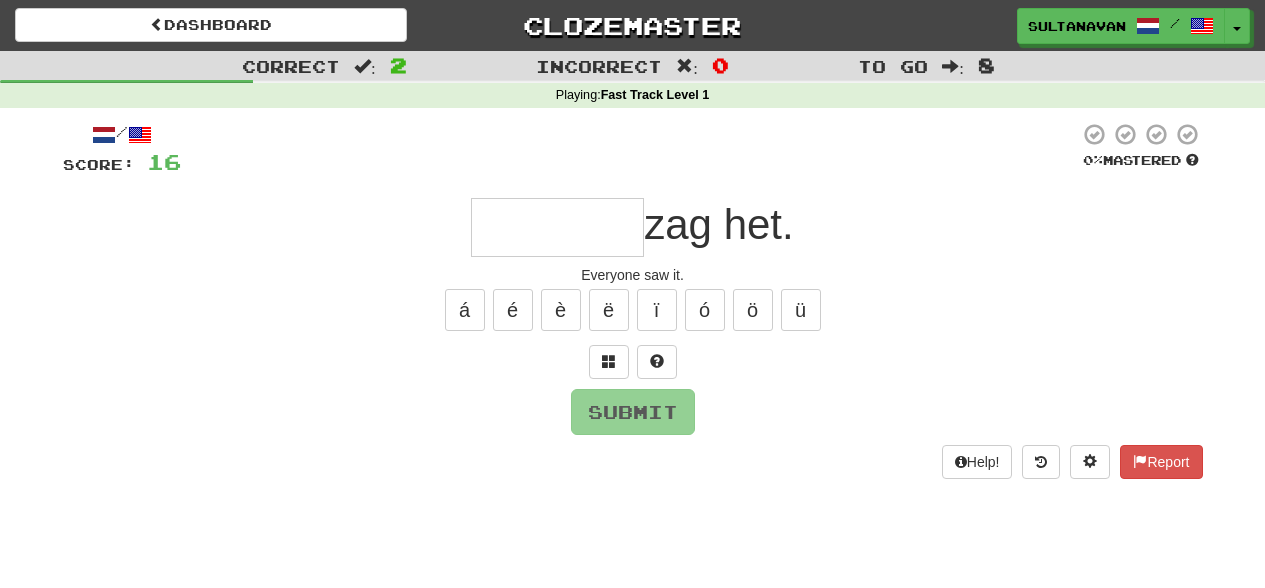 type on "*" 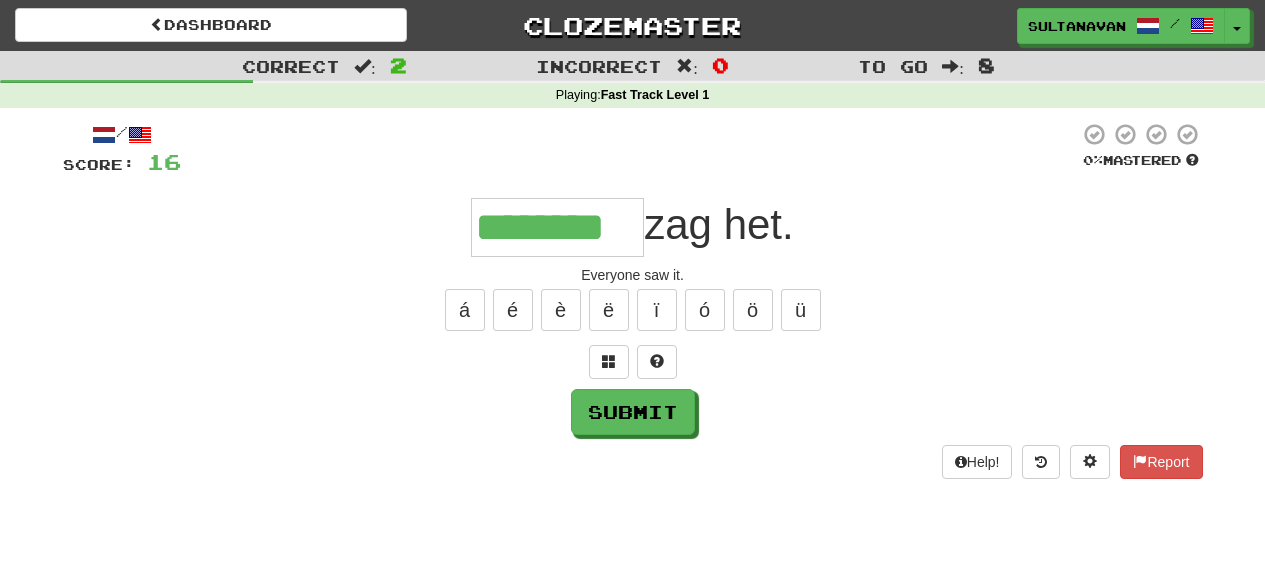 type on "********" 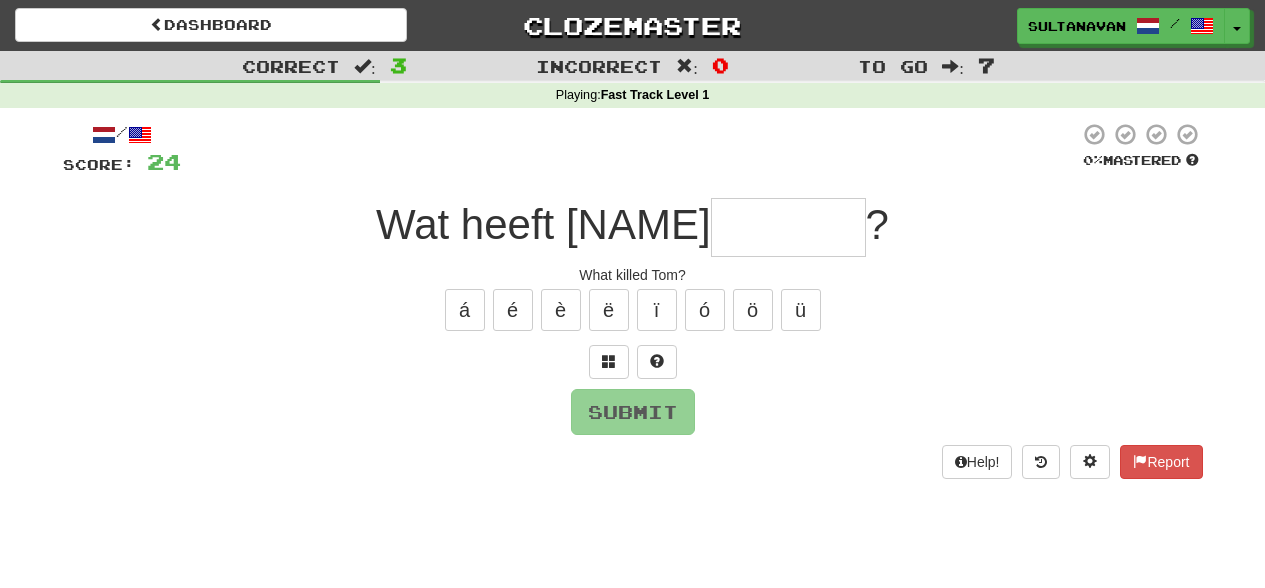 type on "*" 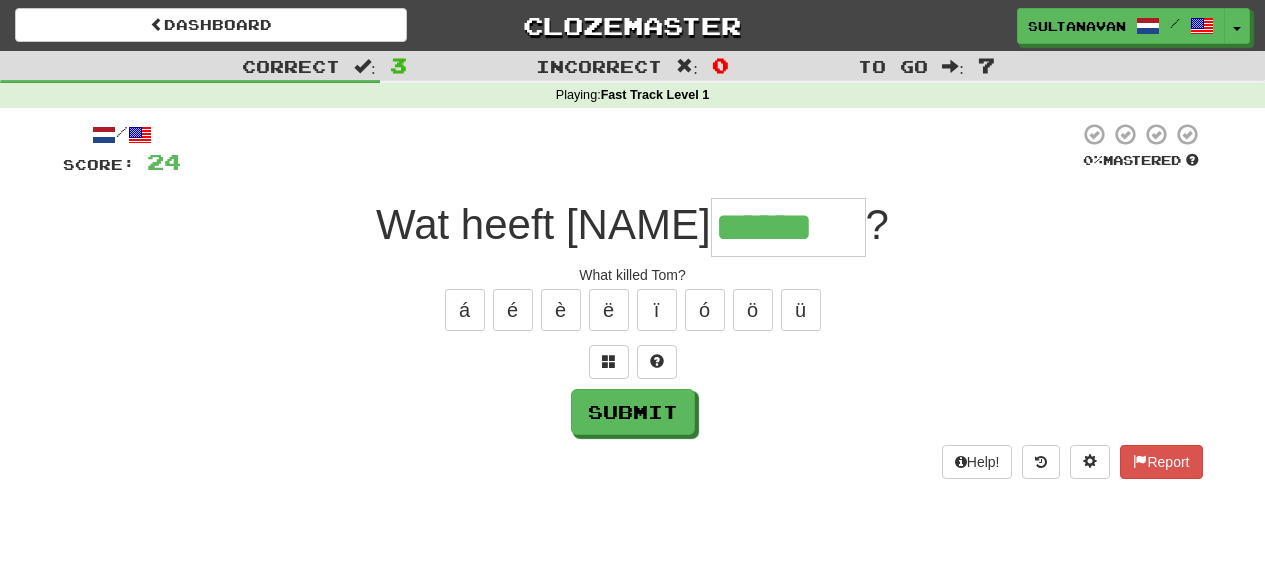 type on "******" 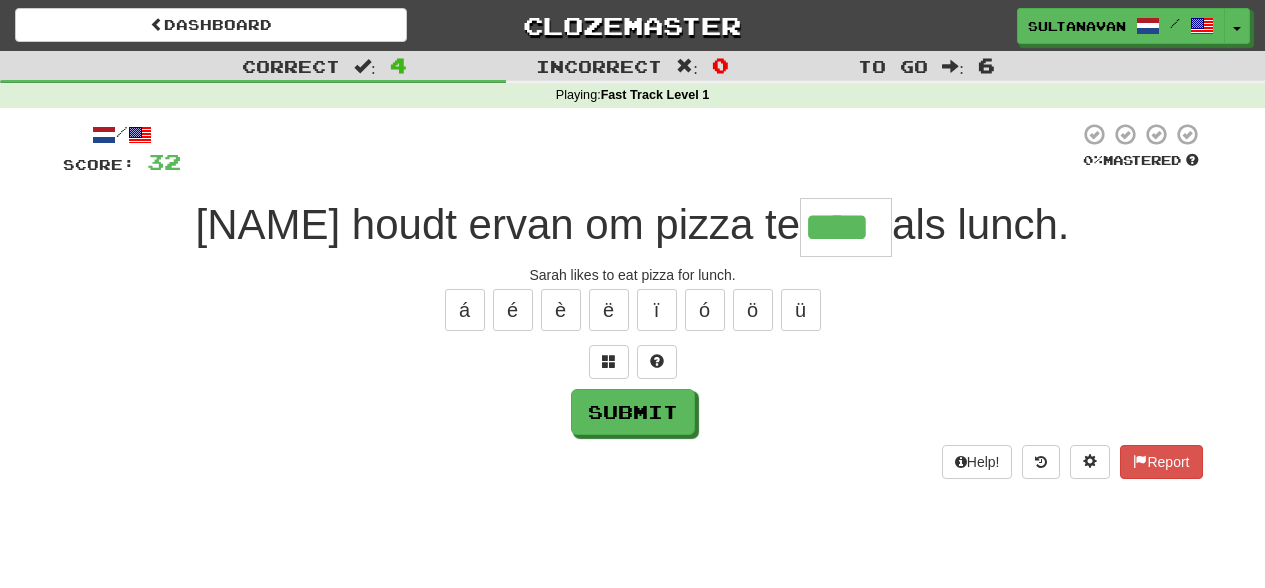 type on "****" 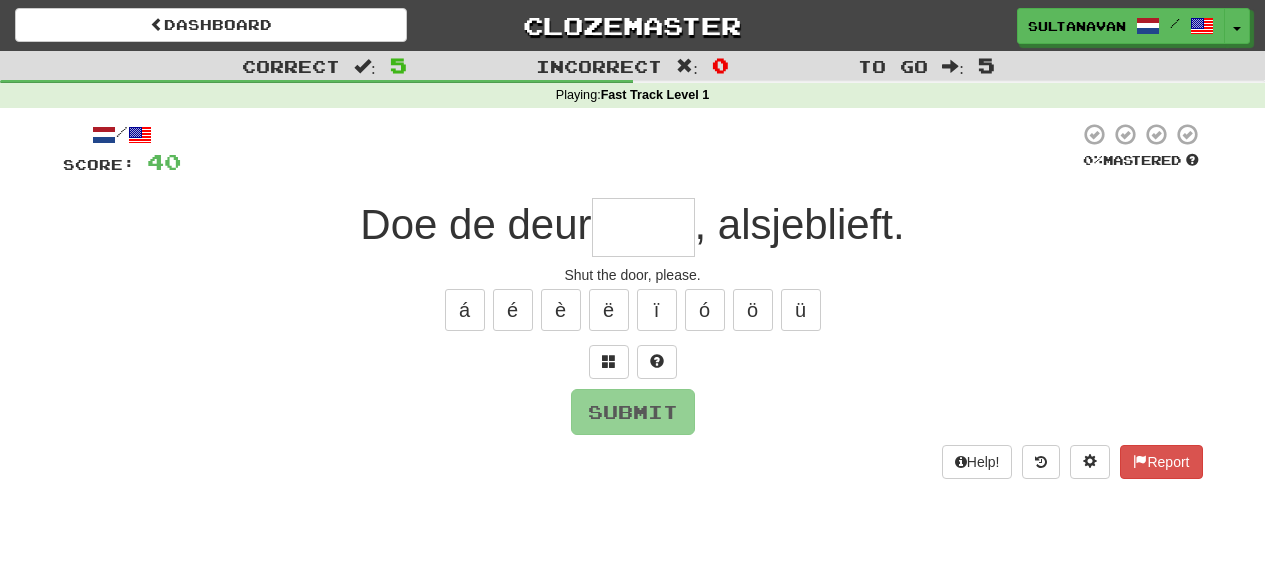 type on "*" 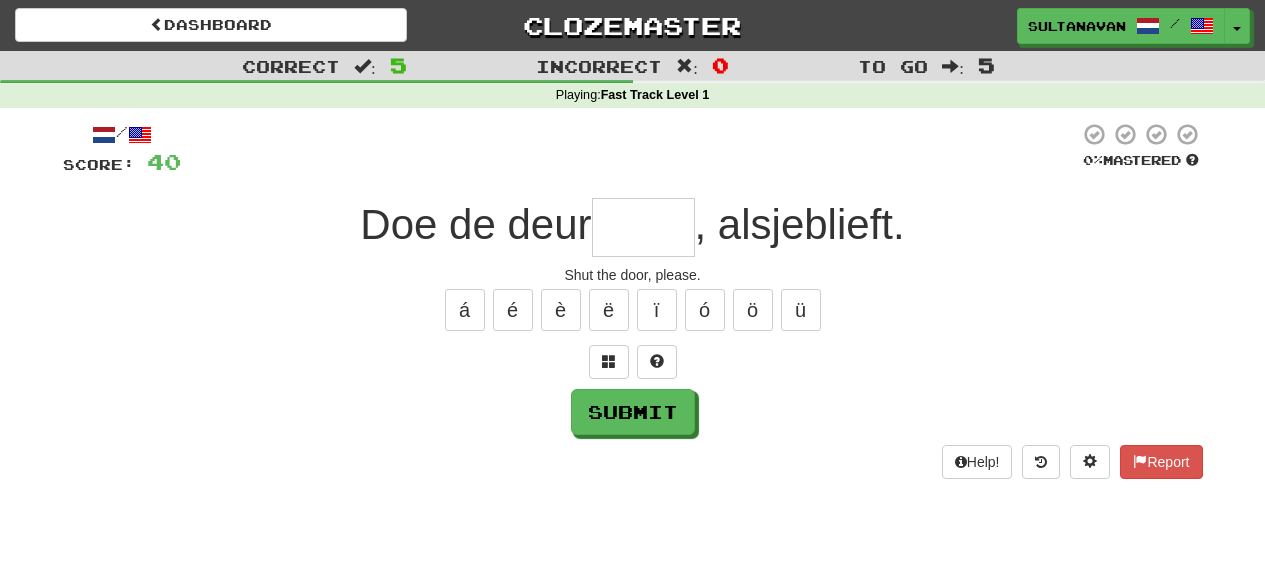 type on "*" 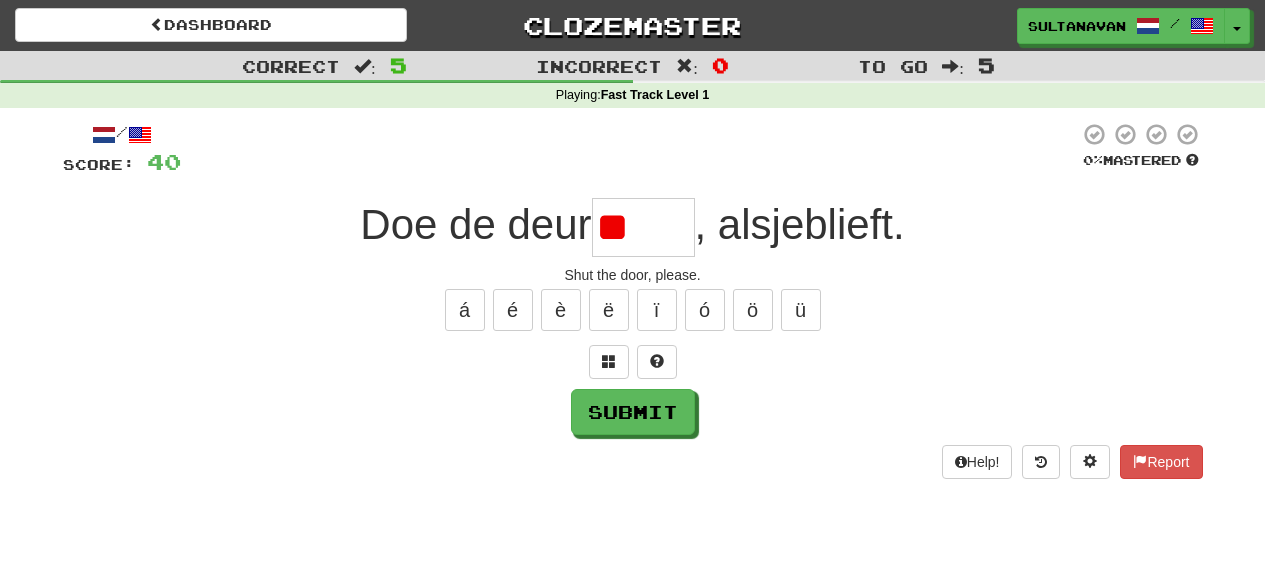 type on "*" 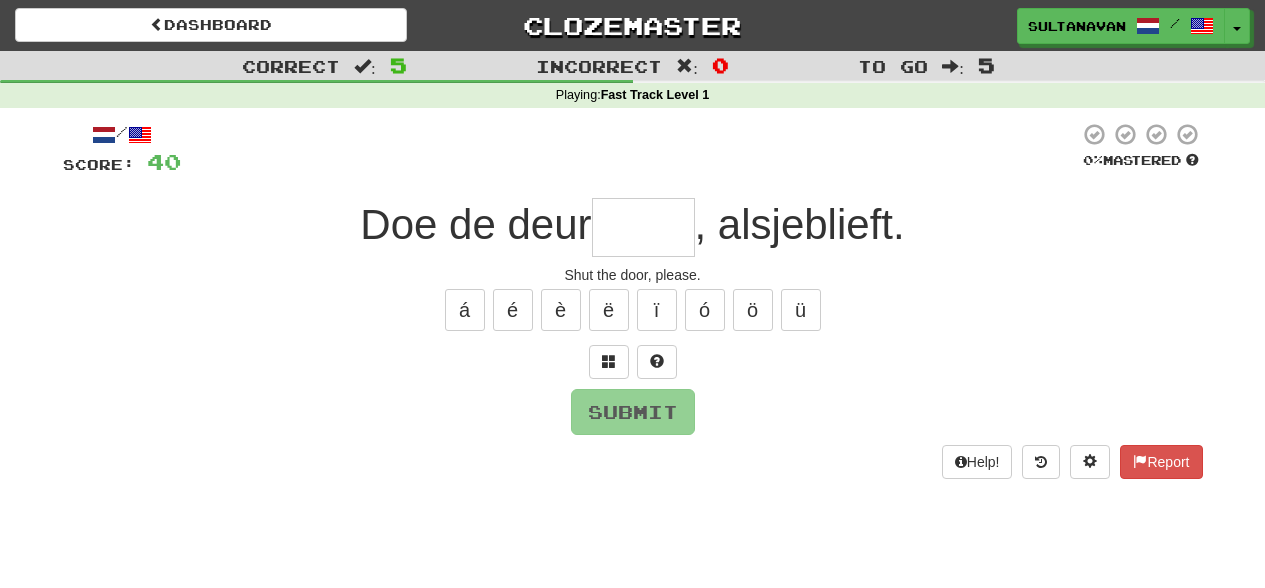 type on "*" 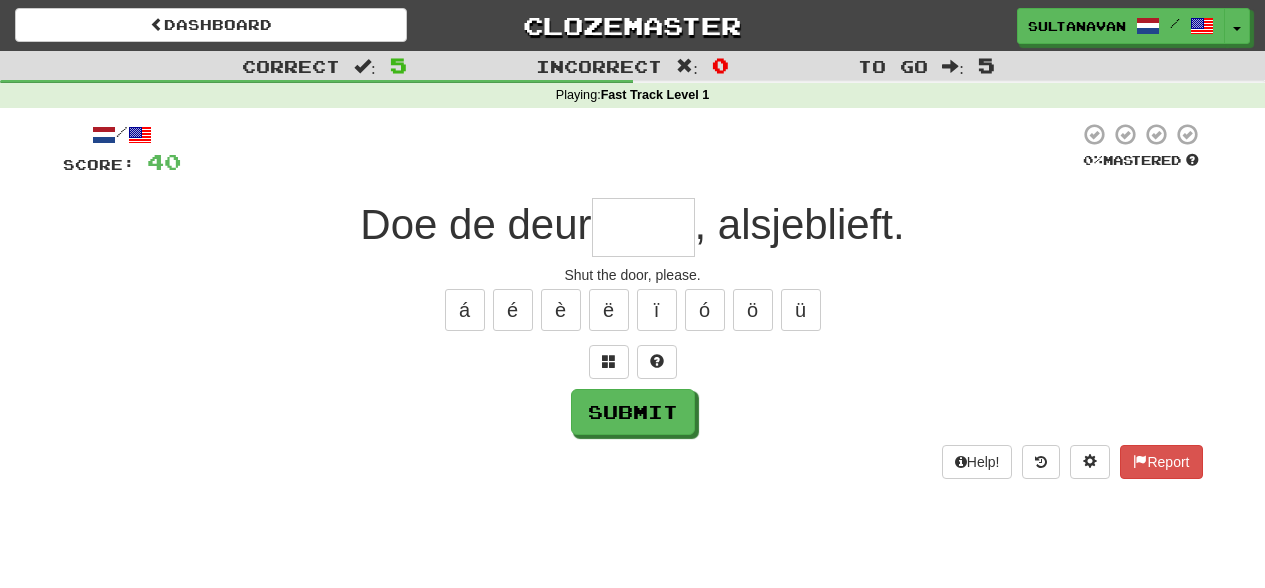 type on "*" 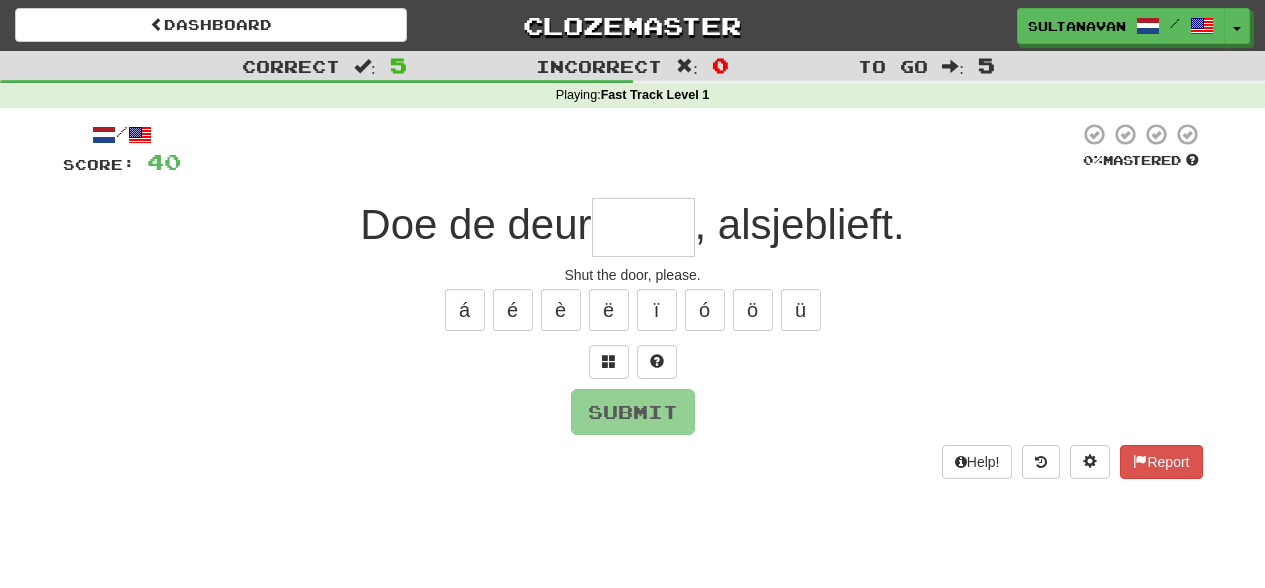 type on "*" 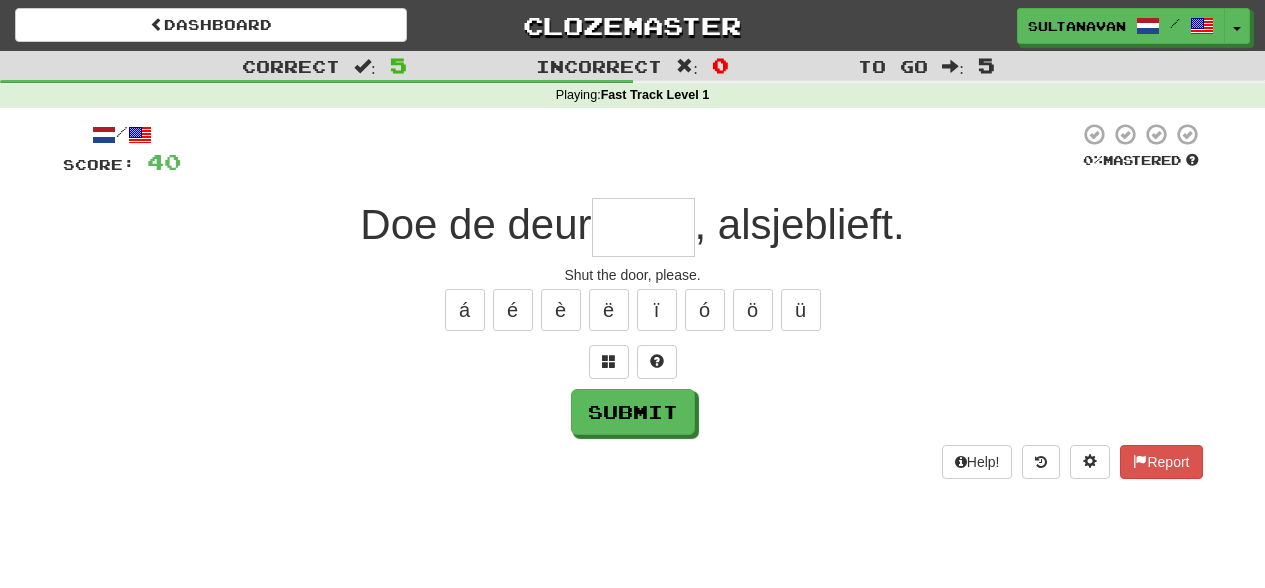 type on "*" 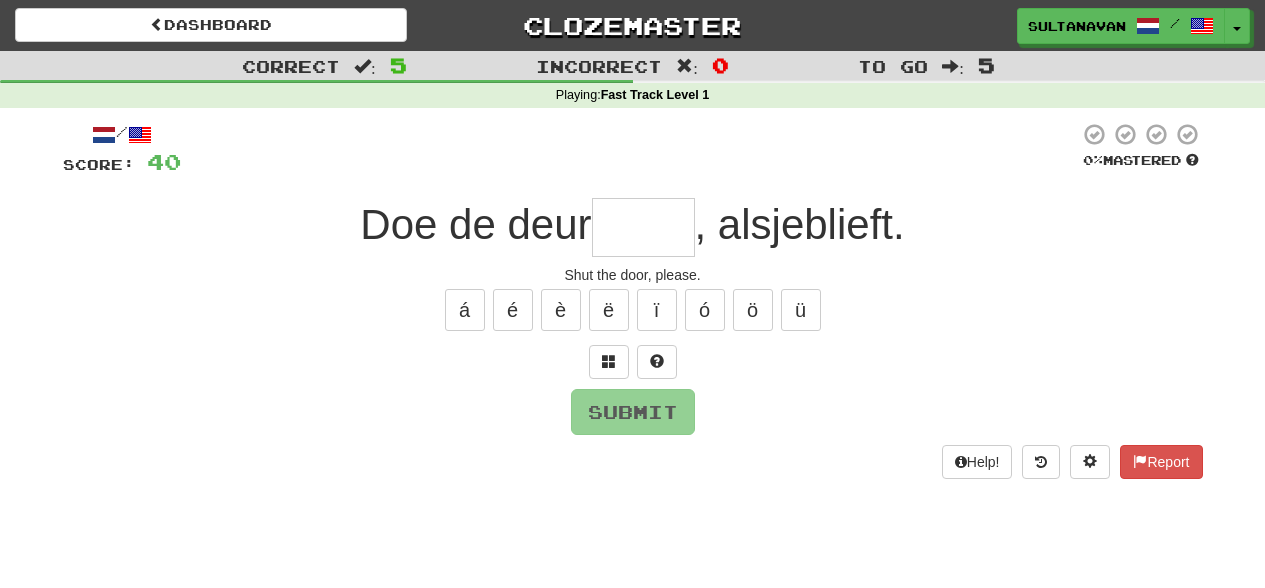 type on "*" 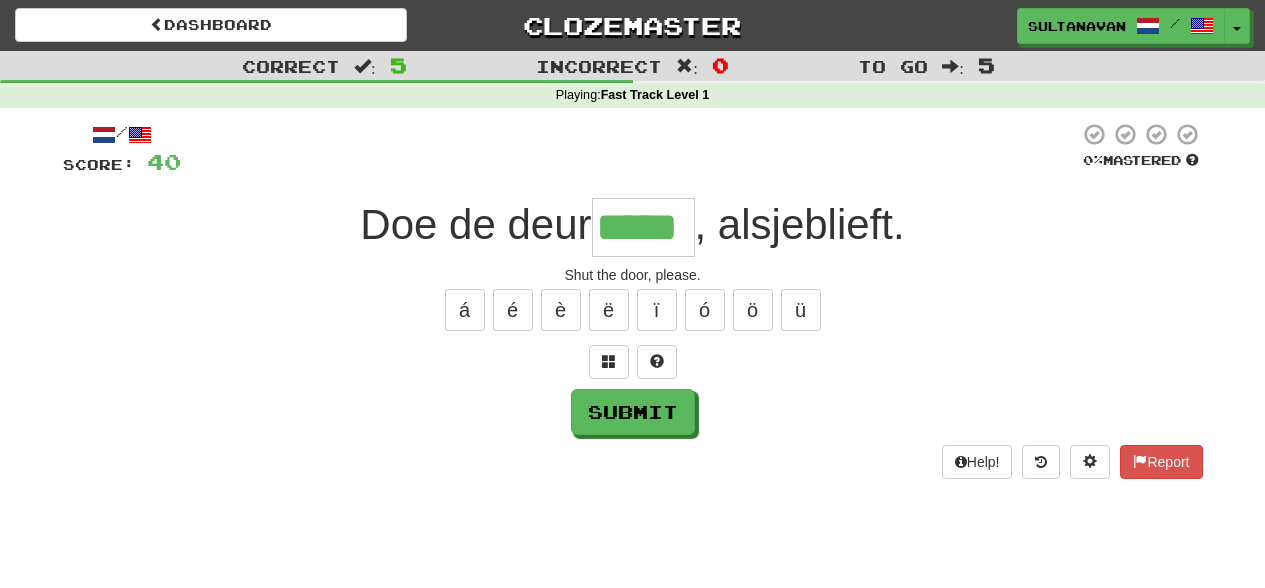 type on "*****" 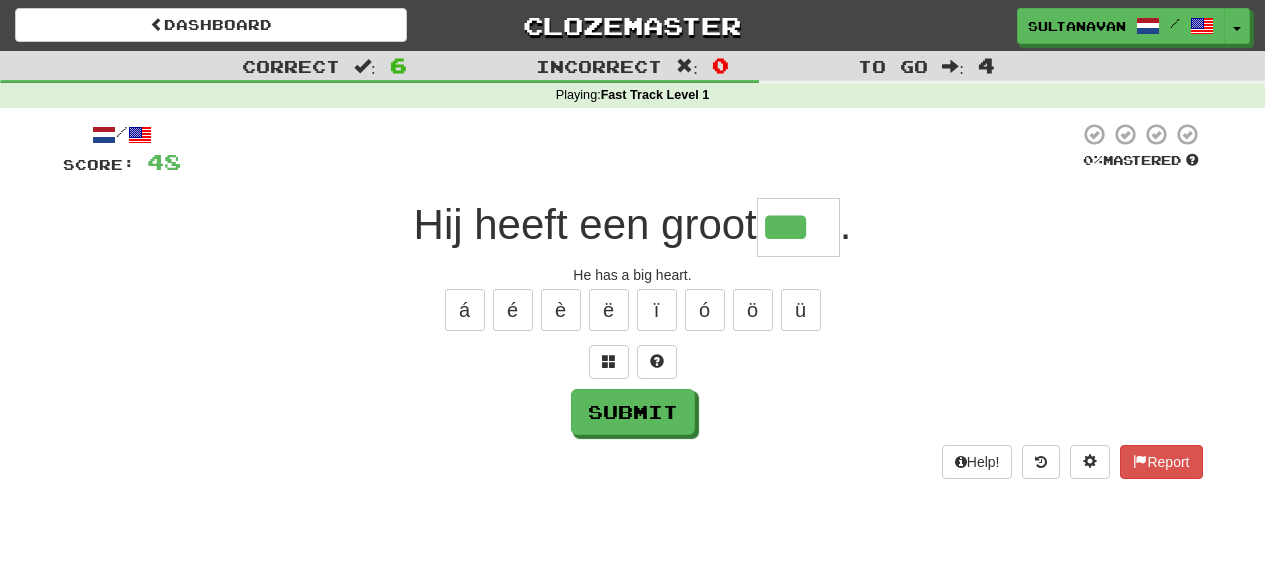 scroll, scrollTop: 0, scrollLeft: 0, axis: both 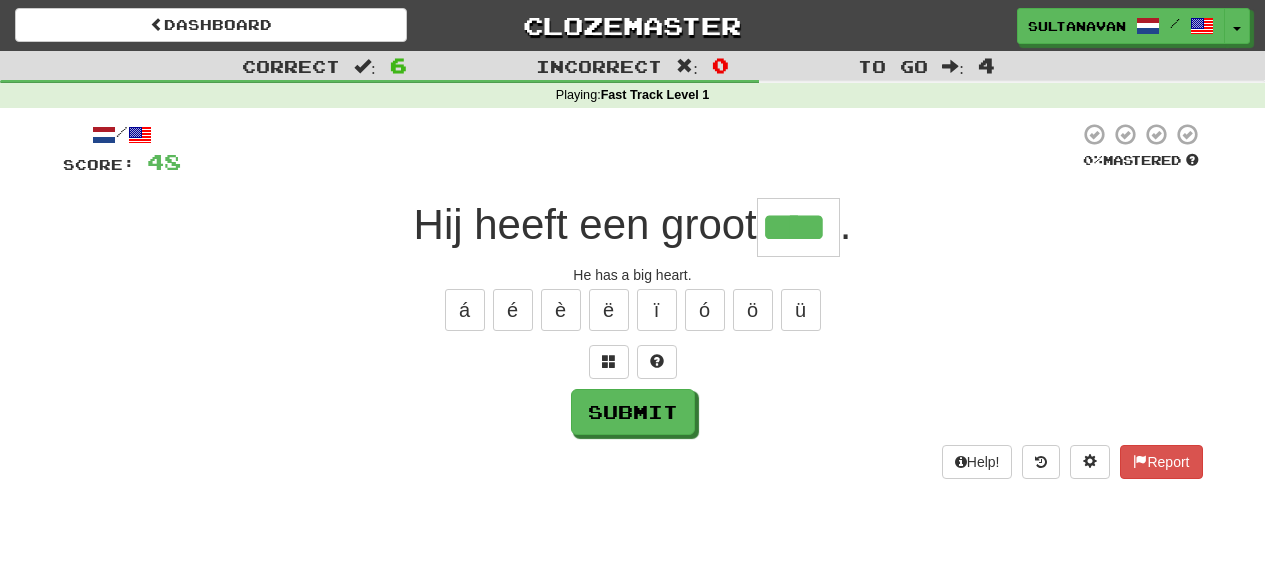 type 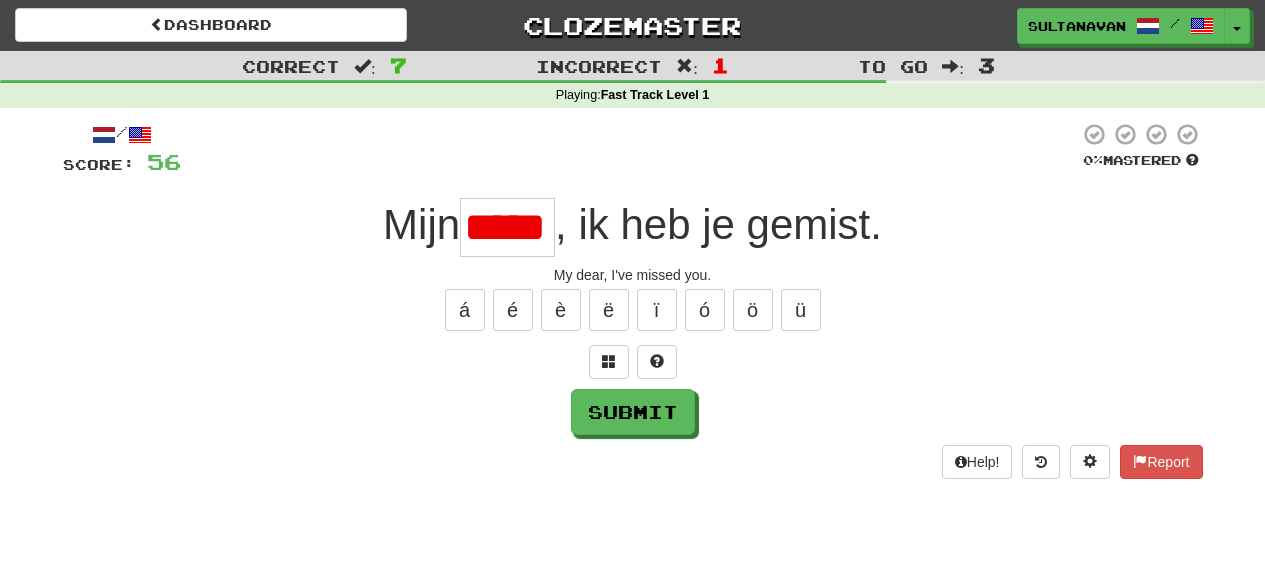 scroll, scrollTop: 0, scrollLeft: 0, axis: both 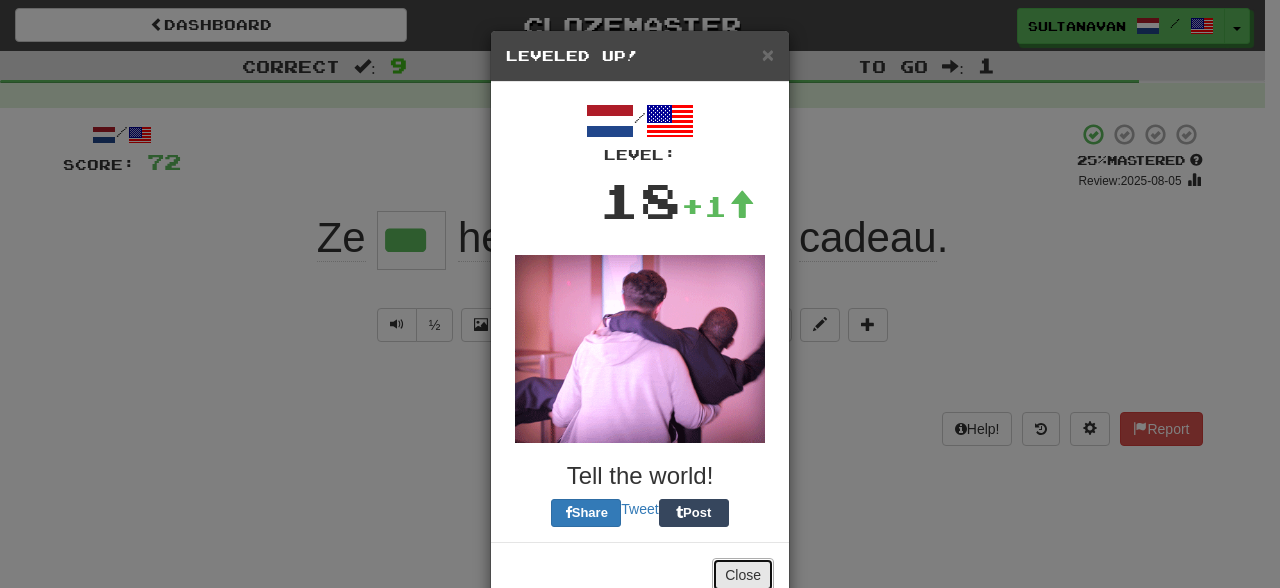 click on "Close" at bounding box center [743, 575] 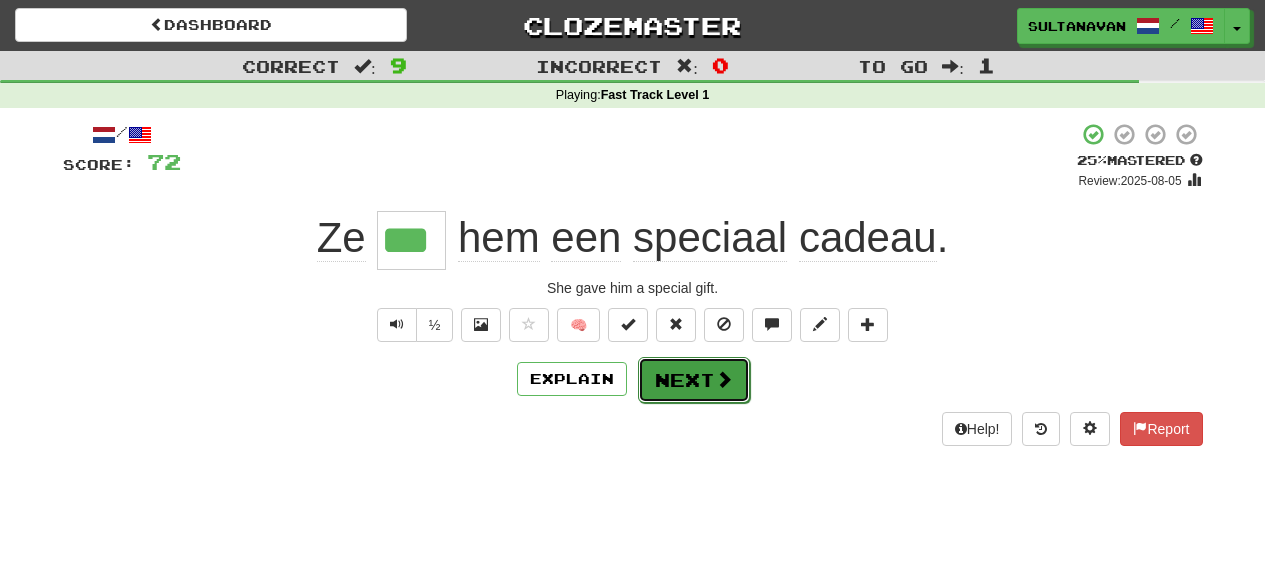 click on "Next" at bounding box center (694, 380) 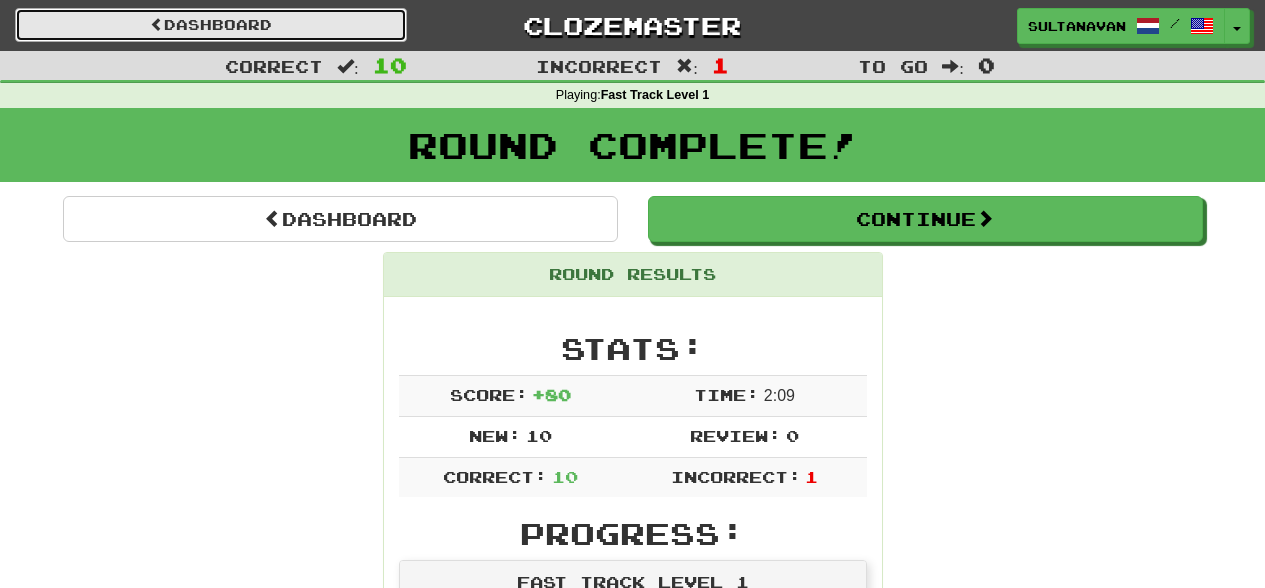 click on "Dashboard" at bounding box center [211, 25] 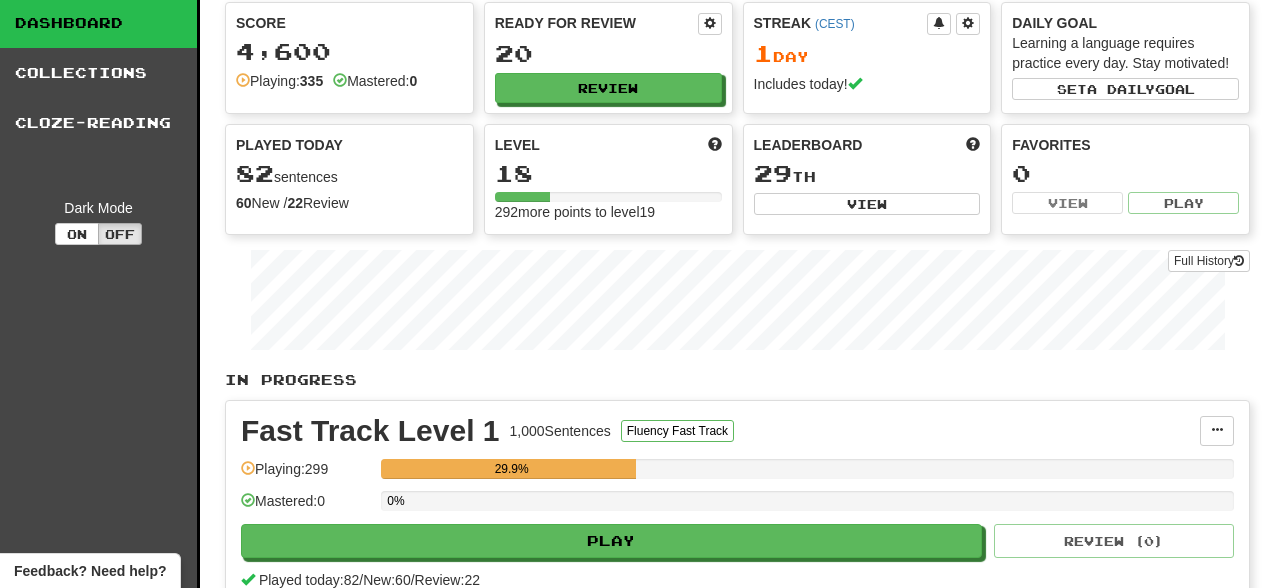 scroll, scrollTop: 0, scrollLeft: 0, axis: both 